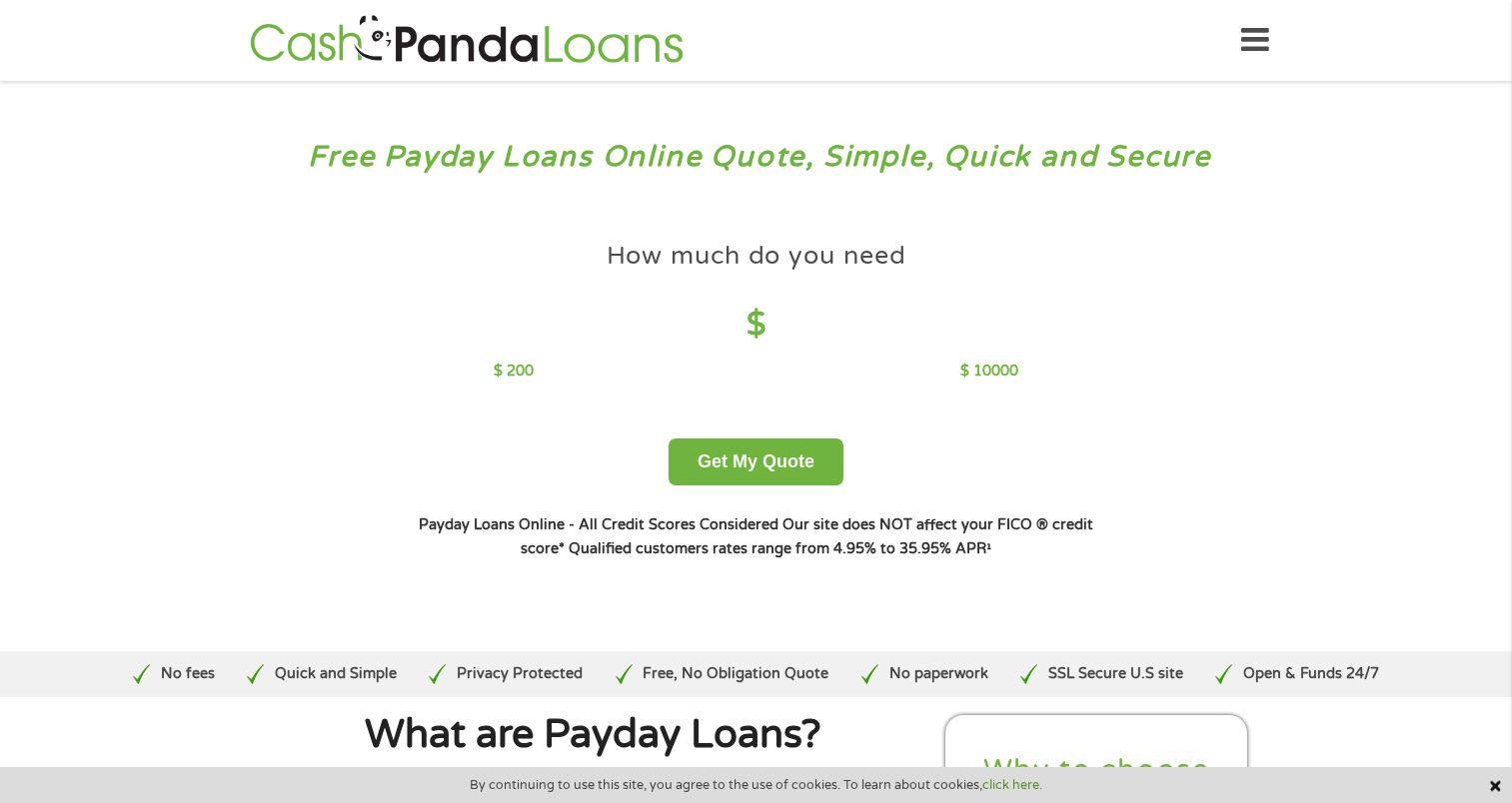 scroll, scrollTop: 0, scrollLeft: 0, axis: both 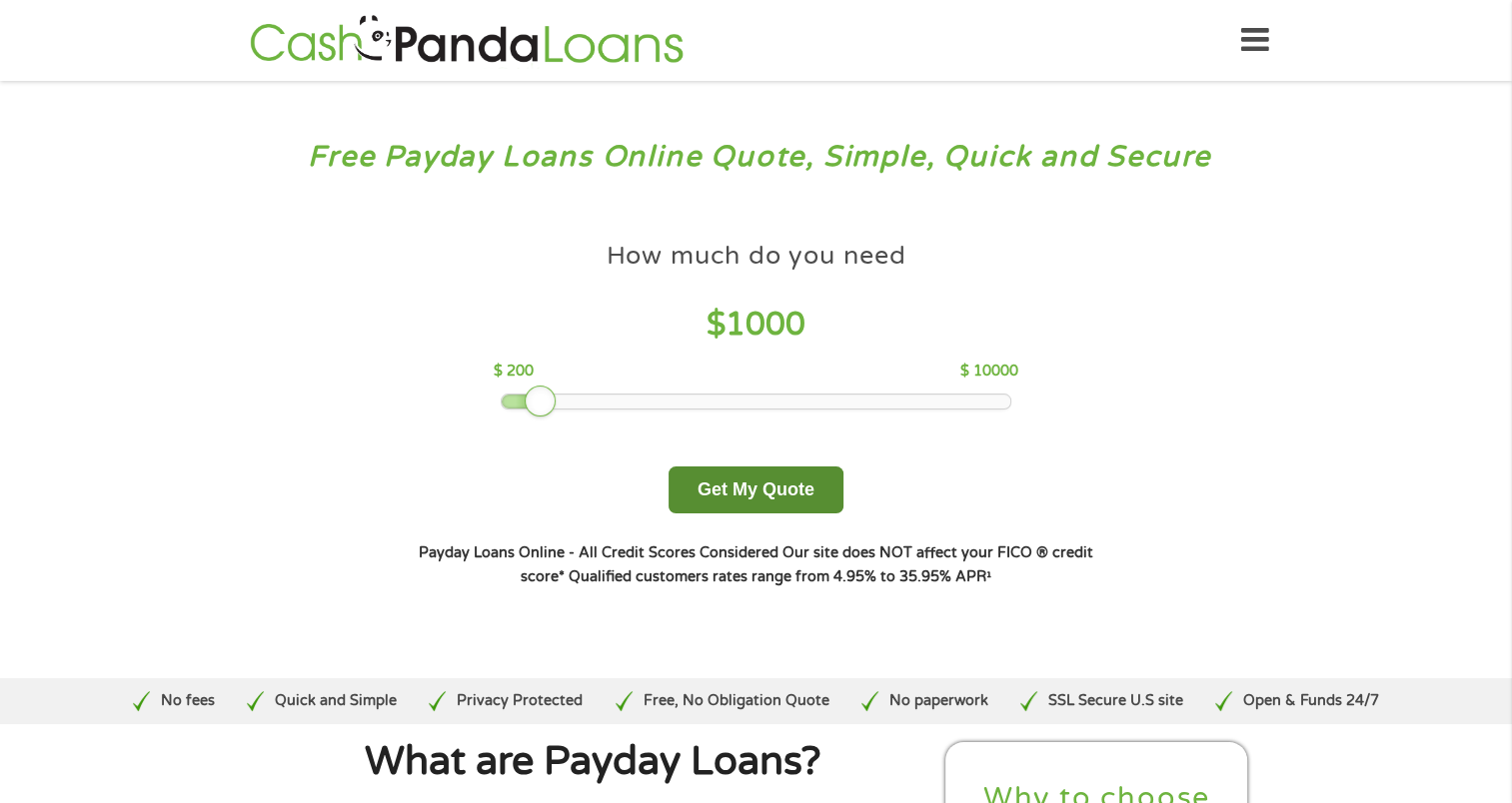 click on "Get My Quote" at bounding box center [756, 489] 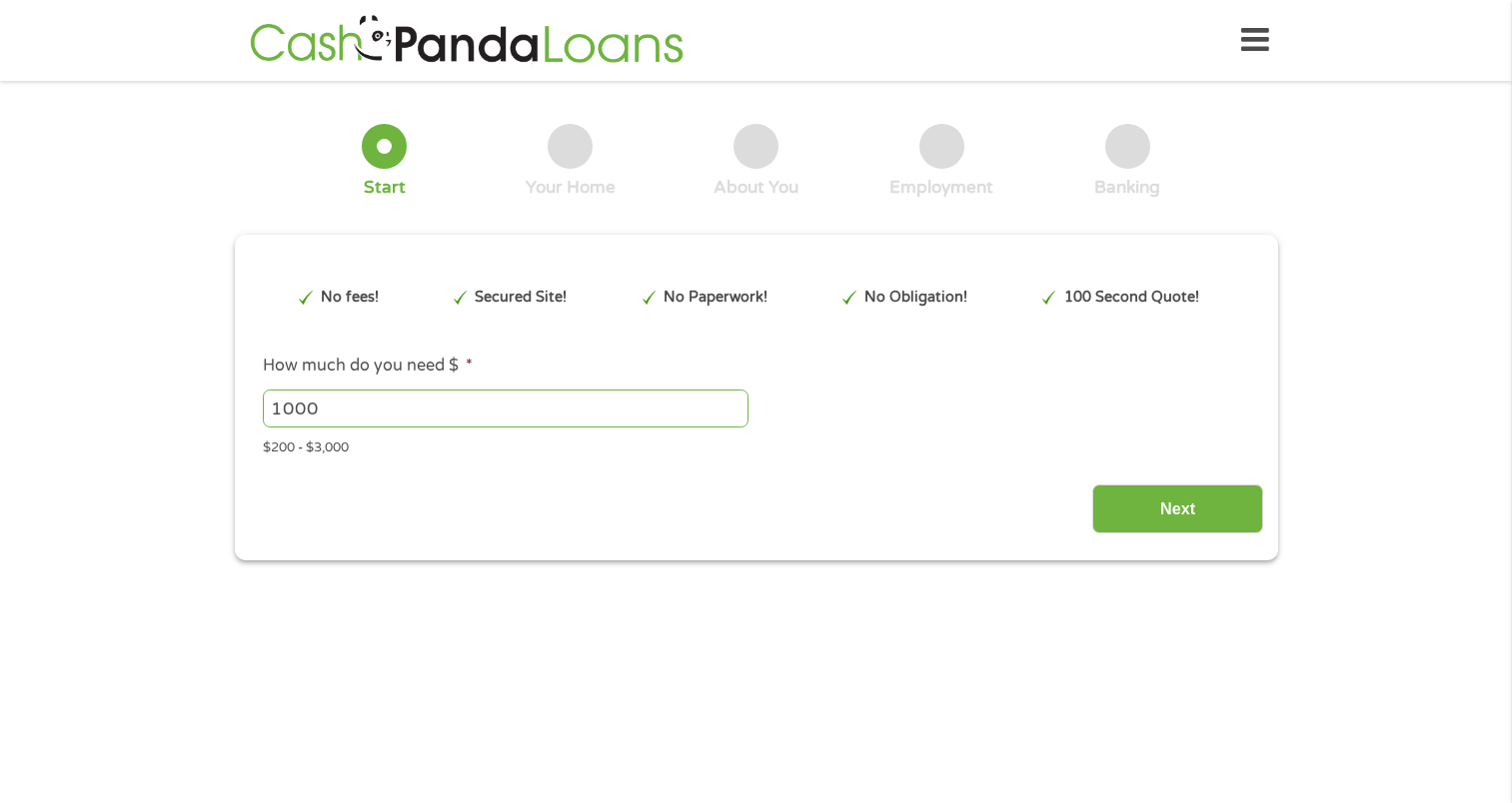 scroll, scrollTop: 0, scrollLeft: 0, axis: both 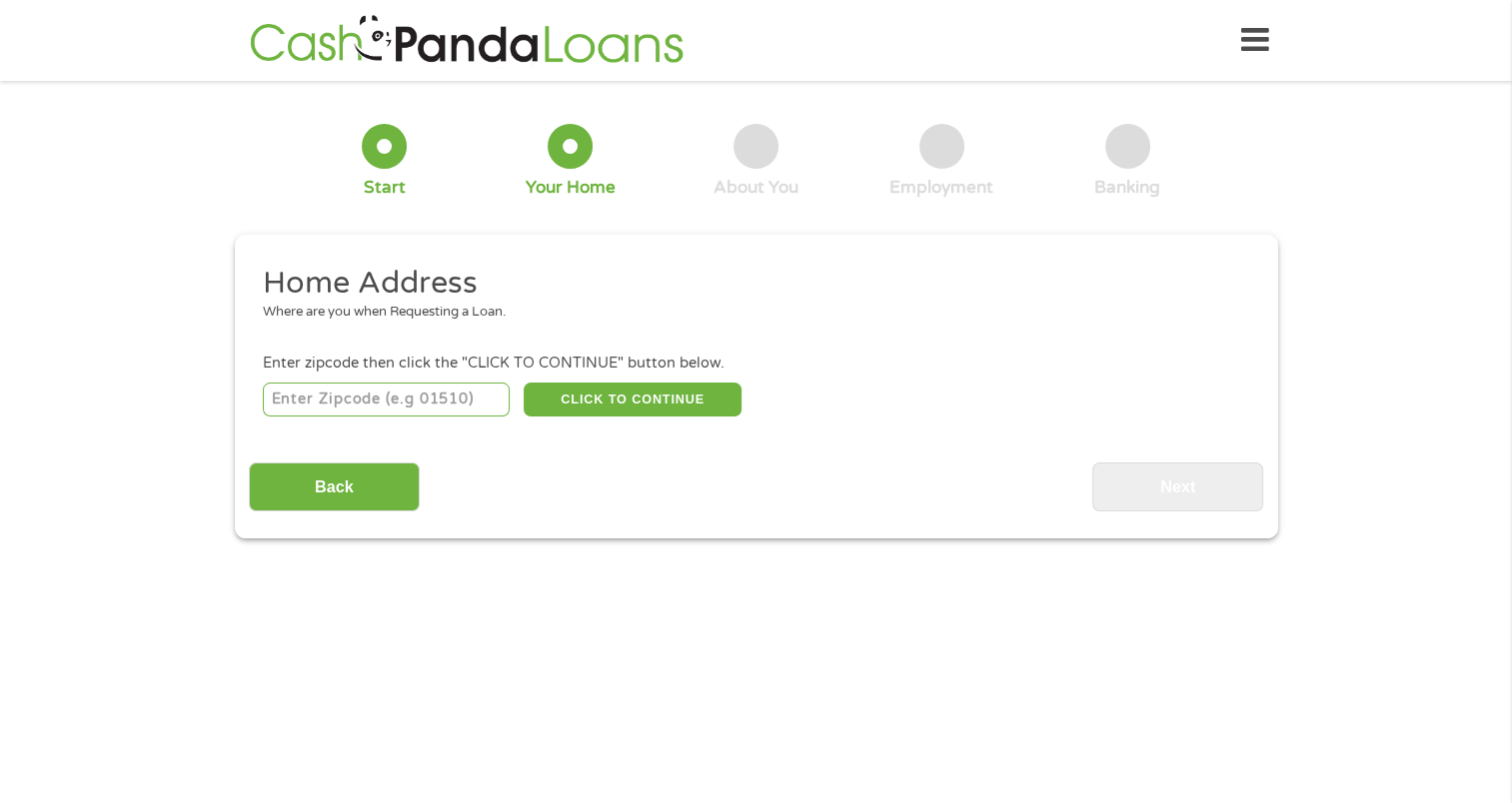 click at bounding box center [386, 400] 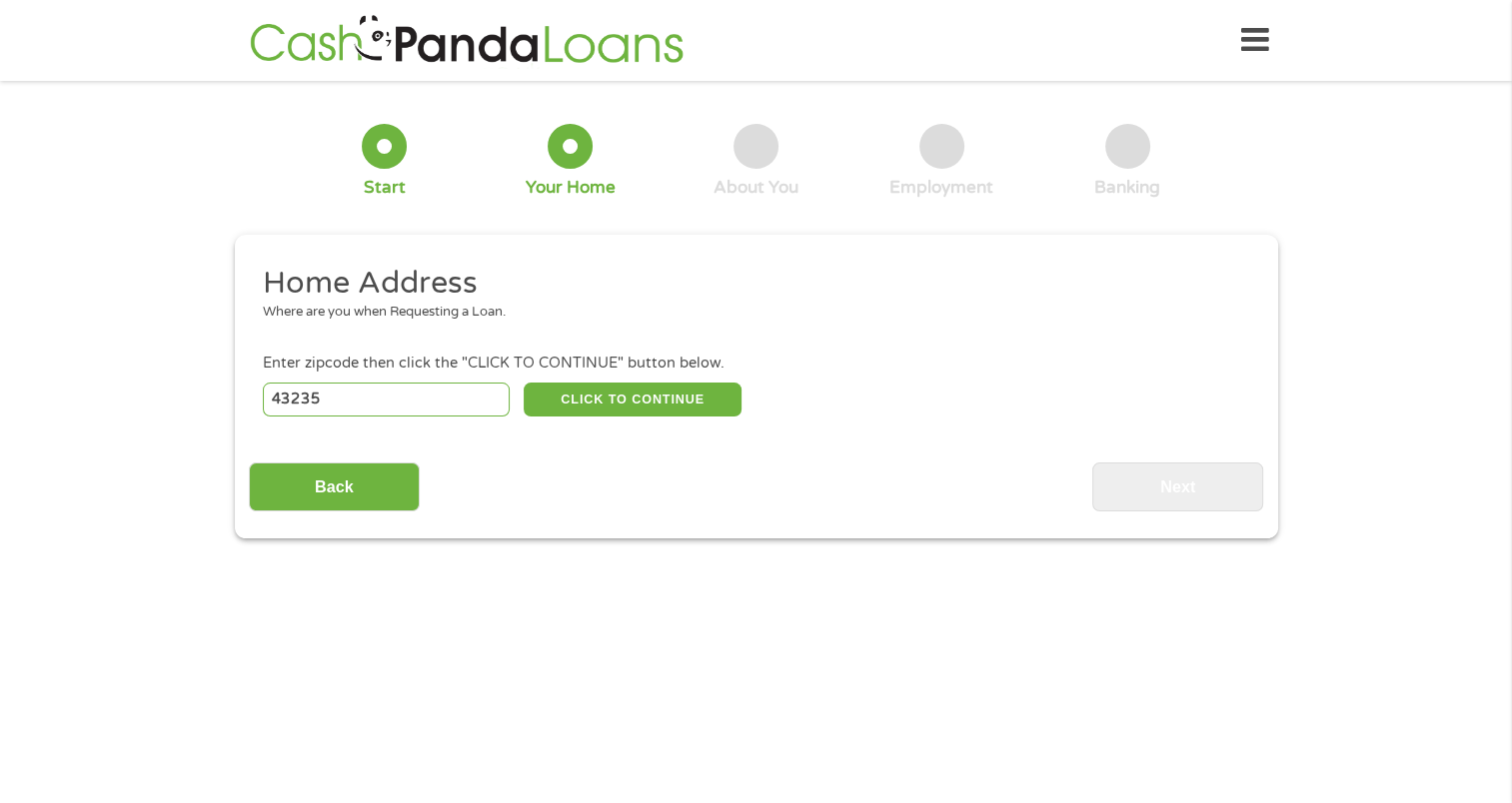 select on "Ohio" 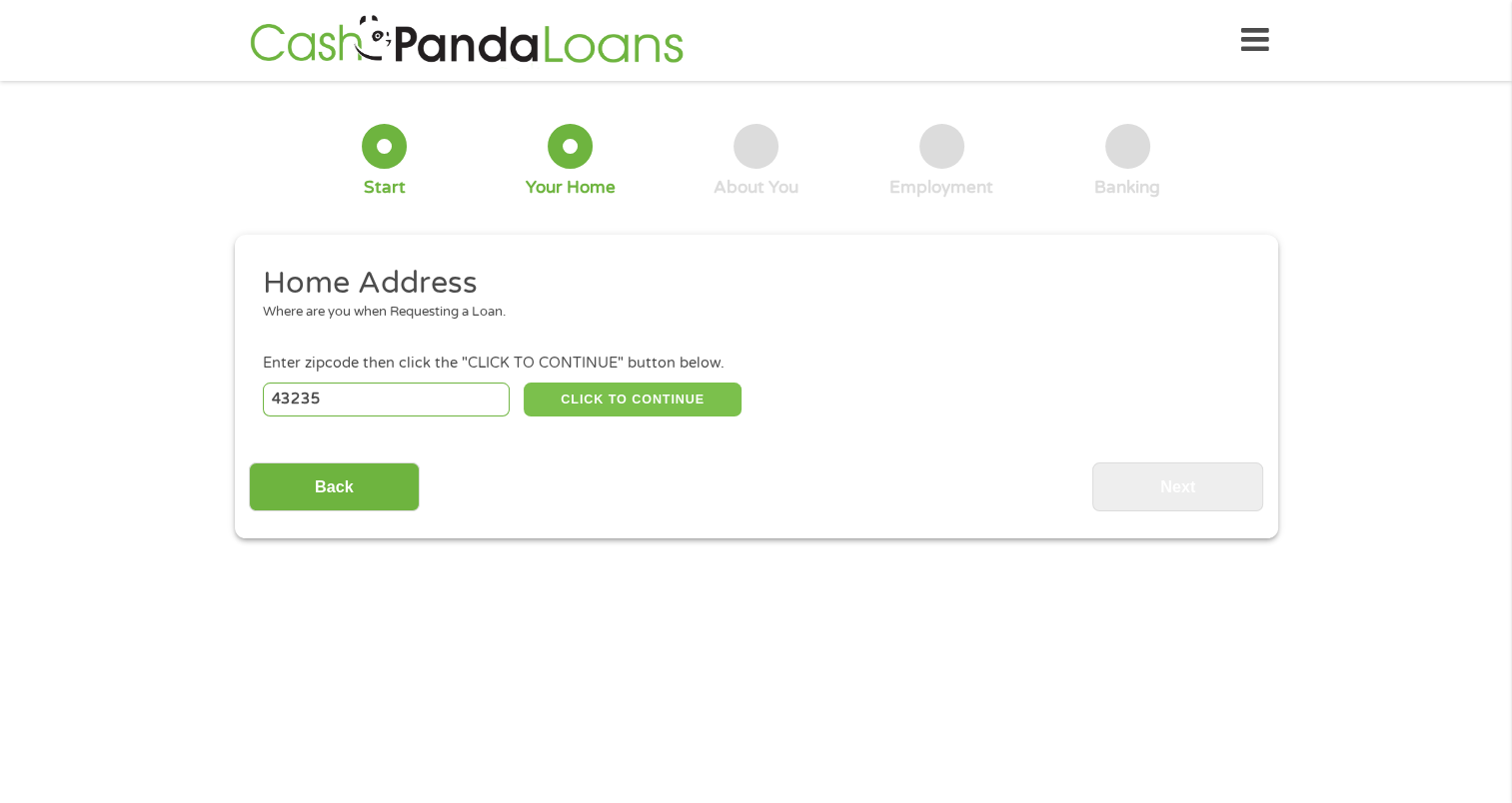 click on "CLICK TO CONTINUE" at bounding box center [633, 400] 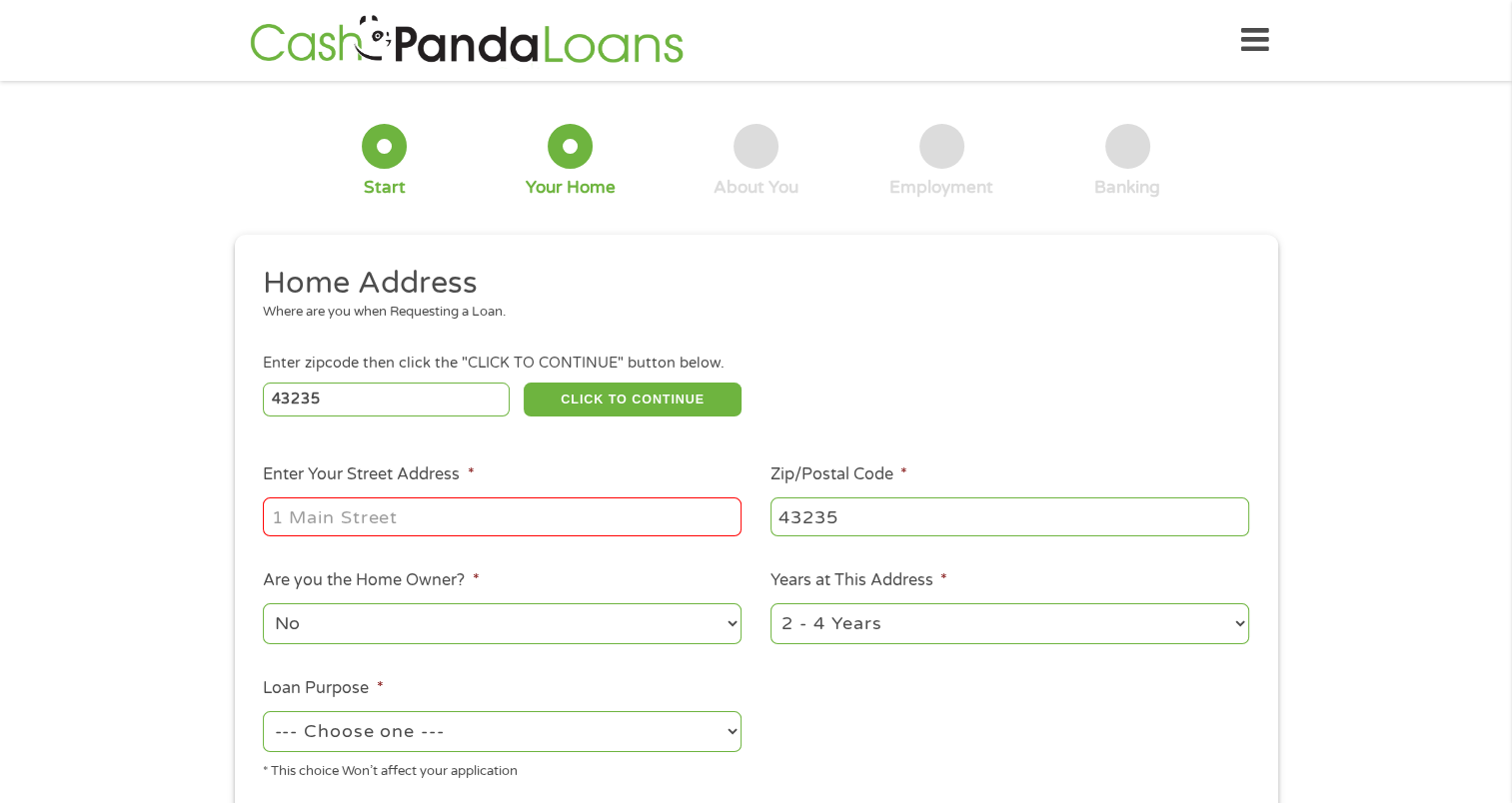 drag, startPoint x: 349, startPoint y: 511, endPoint x: 344, endPoint y: 525, distance: 14.866069 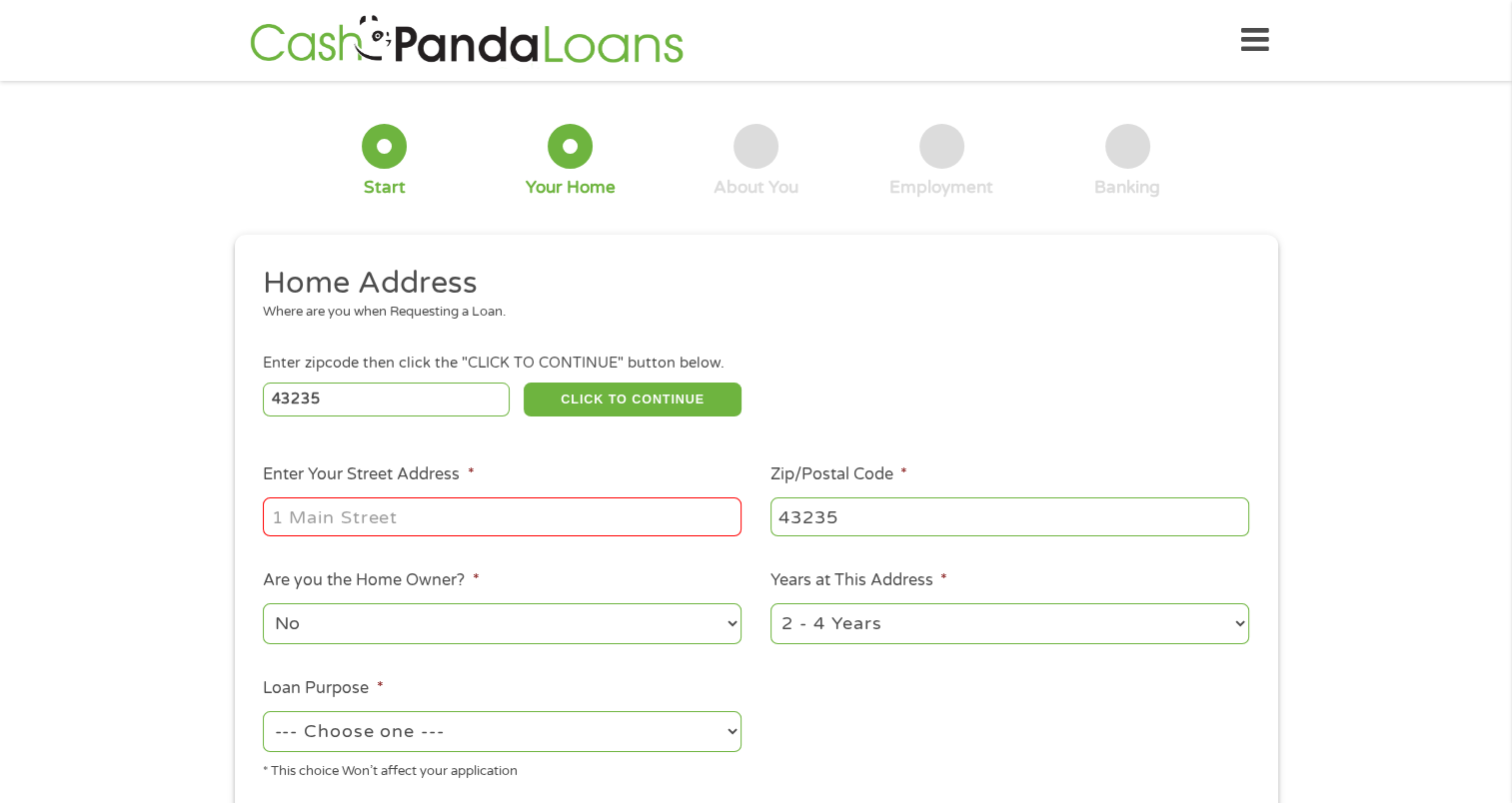 type on "8303 Quail Haven Ct" 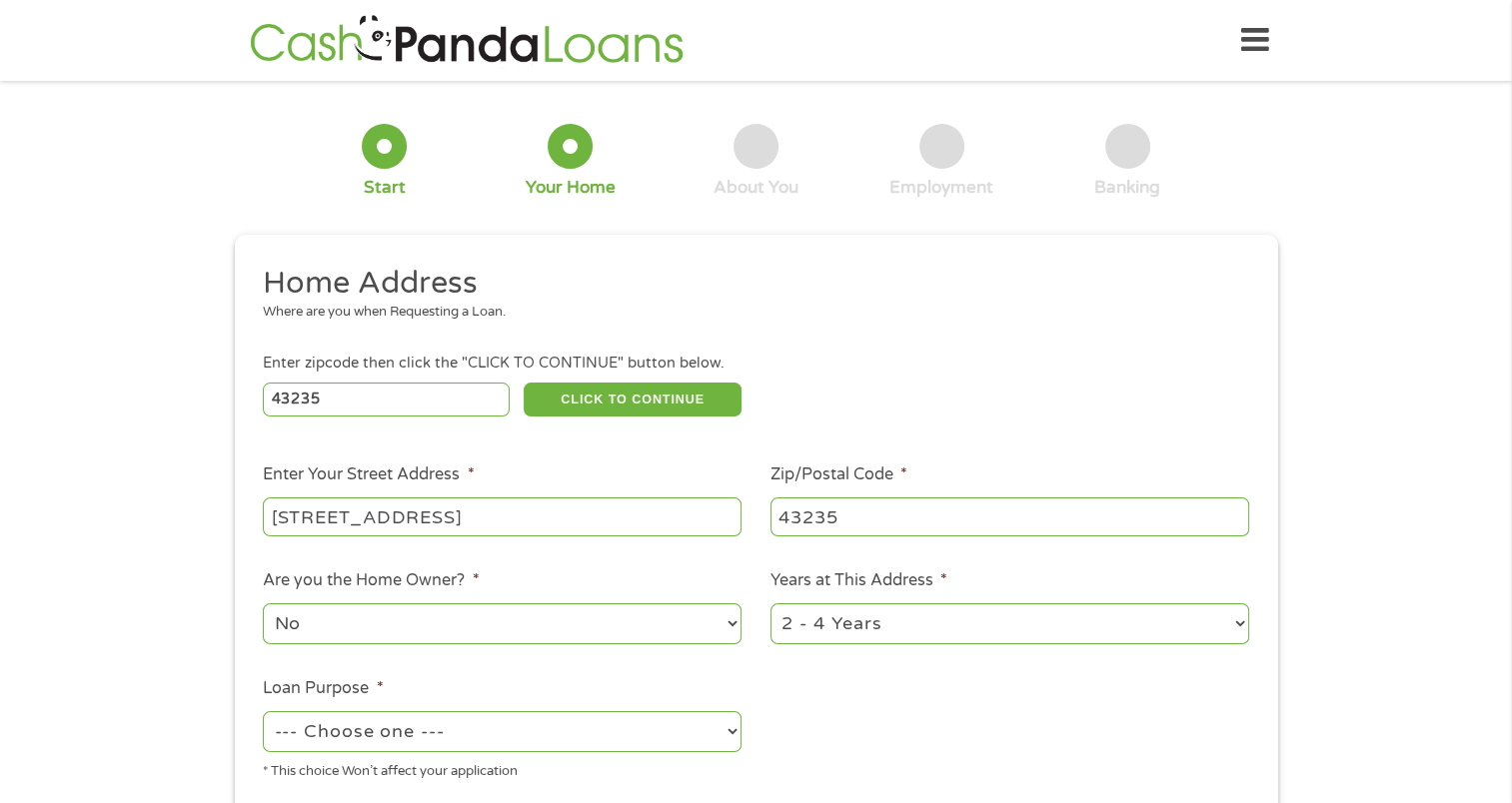 click on "1 Year or less 1 - 2 Years 2 - 4 Years Over 4 Years" at bounding box center (1009, 623) 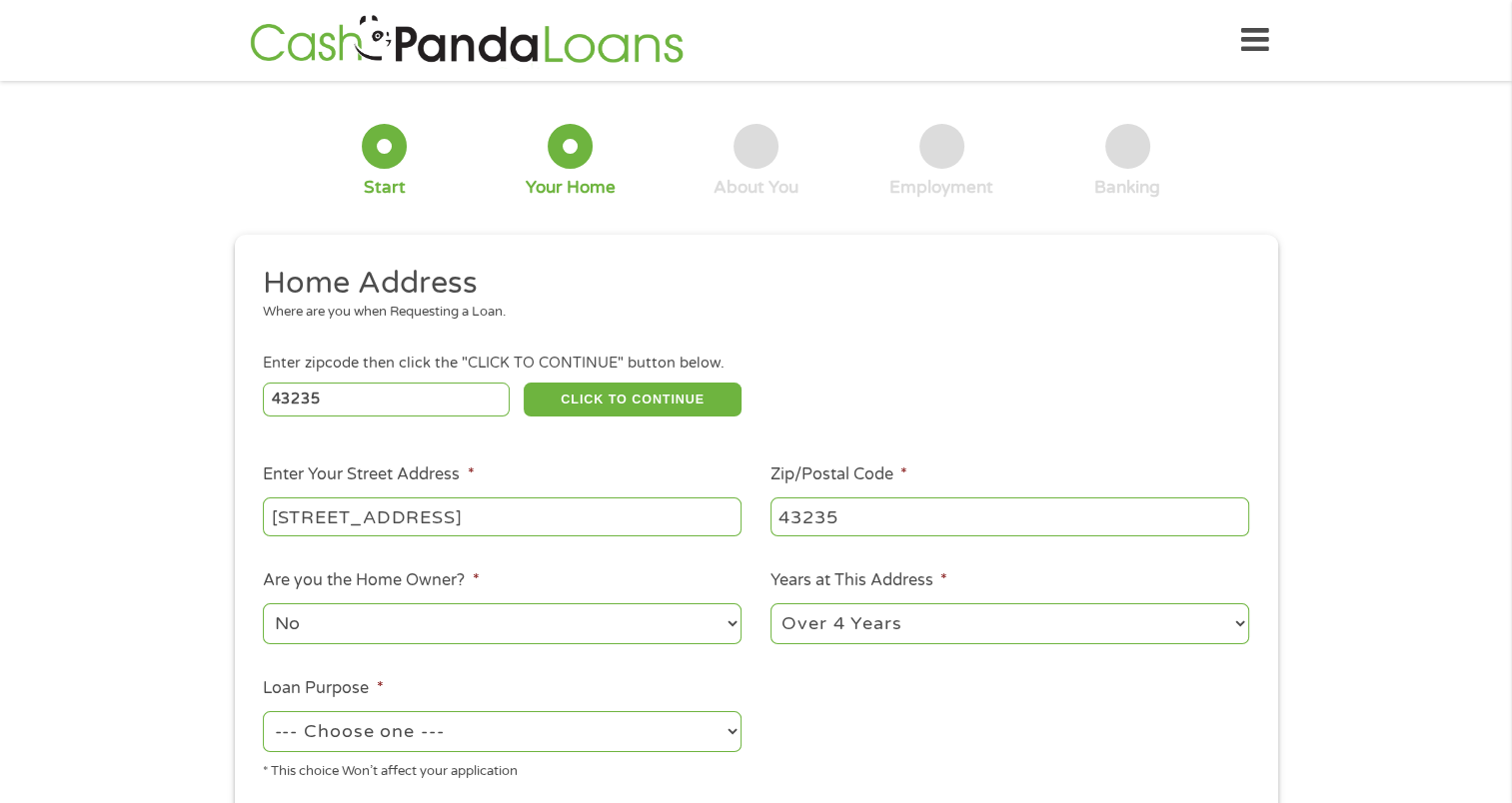 click on "1 Year or less 1 - 2 Years 2 - 4 Years Over 4 Years" at bounding box center [1009, 623] 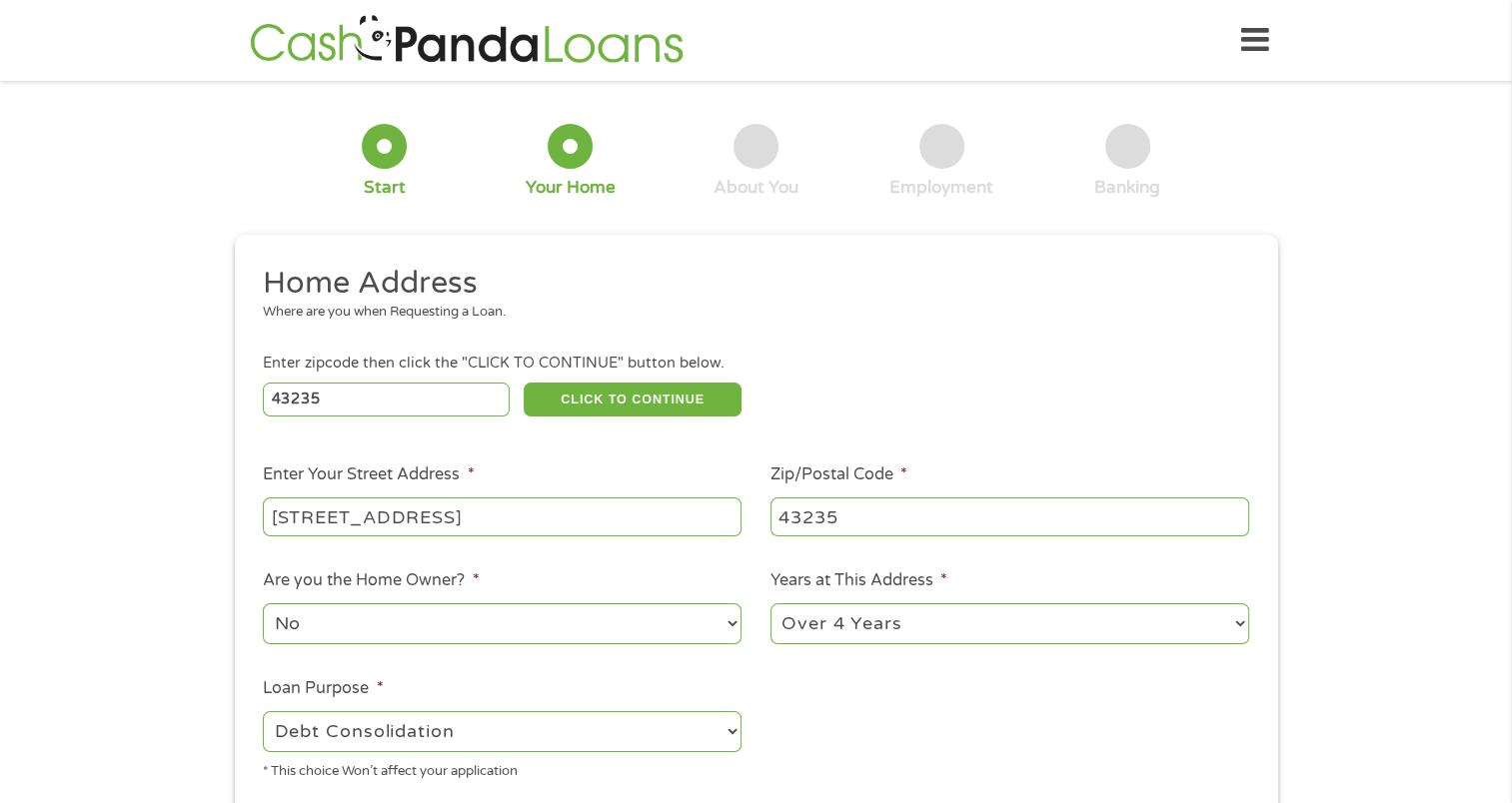click on "--- Choose one --- Pay Bills Debt Consolidation Home Improvement Major Purchase Car Loan Short Term Cash Medical Expenses Other" at bounding box center (502, 731) 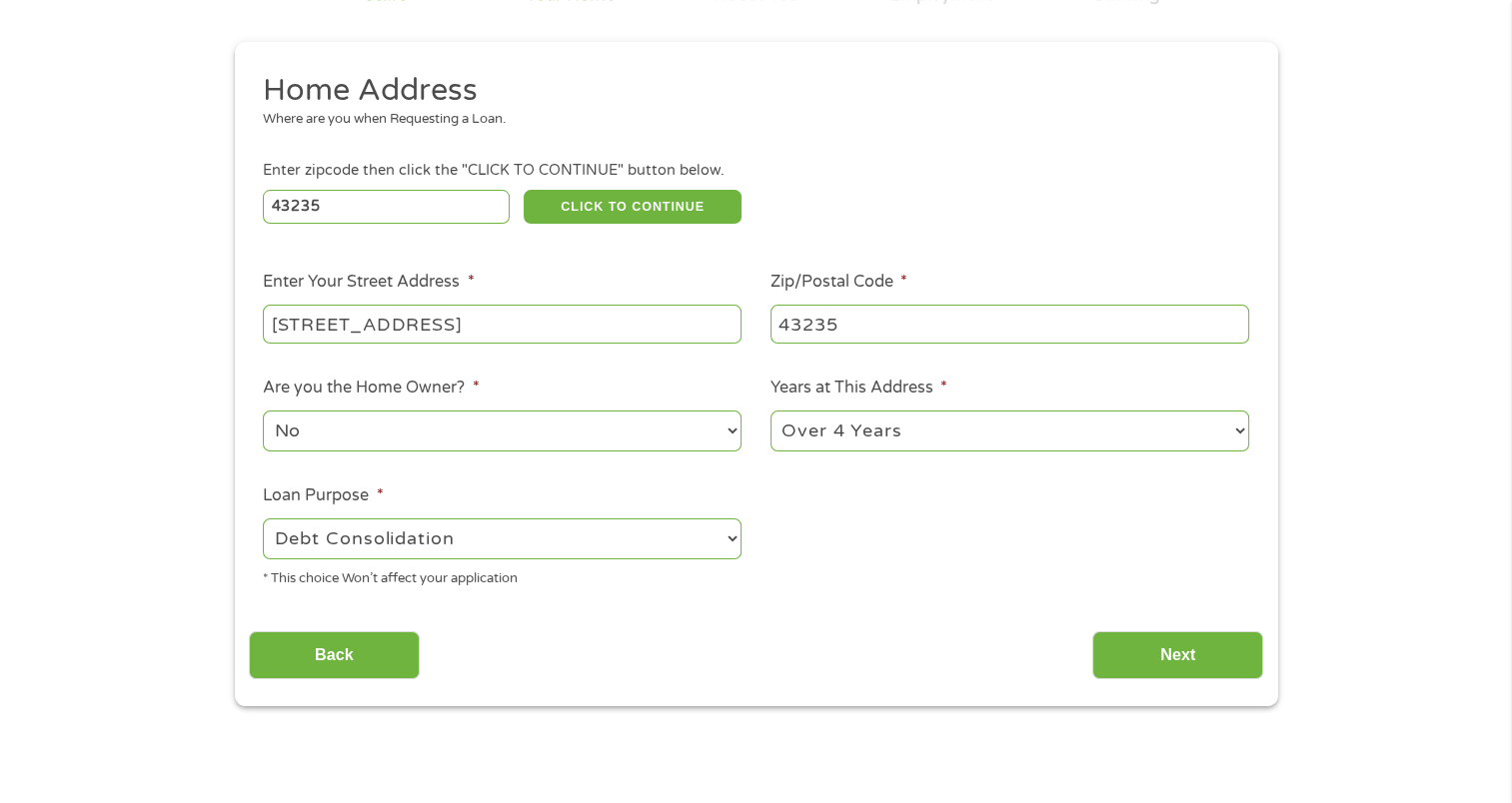 scroll, scrollTop: 200, scrollLeft: 0, axis: vertical 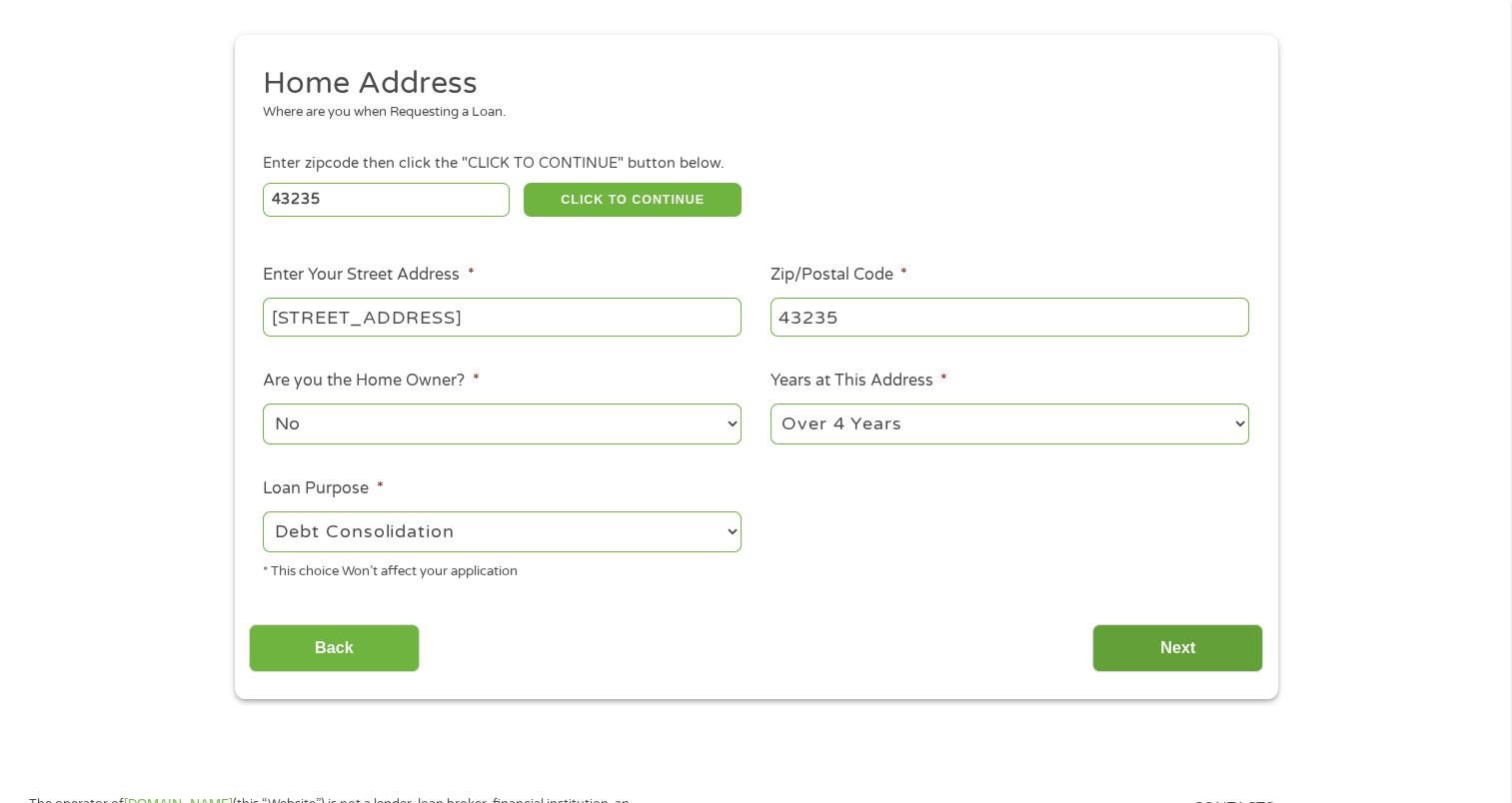 click on "Next" at bounding box center [1177, 648] 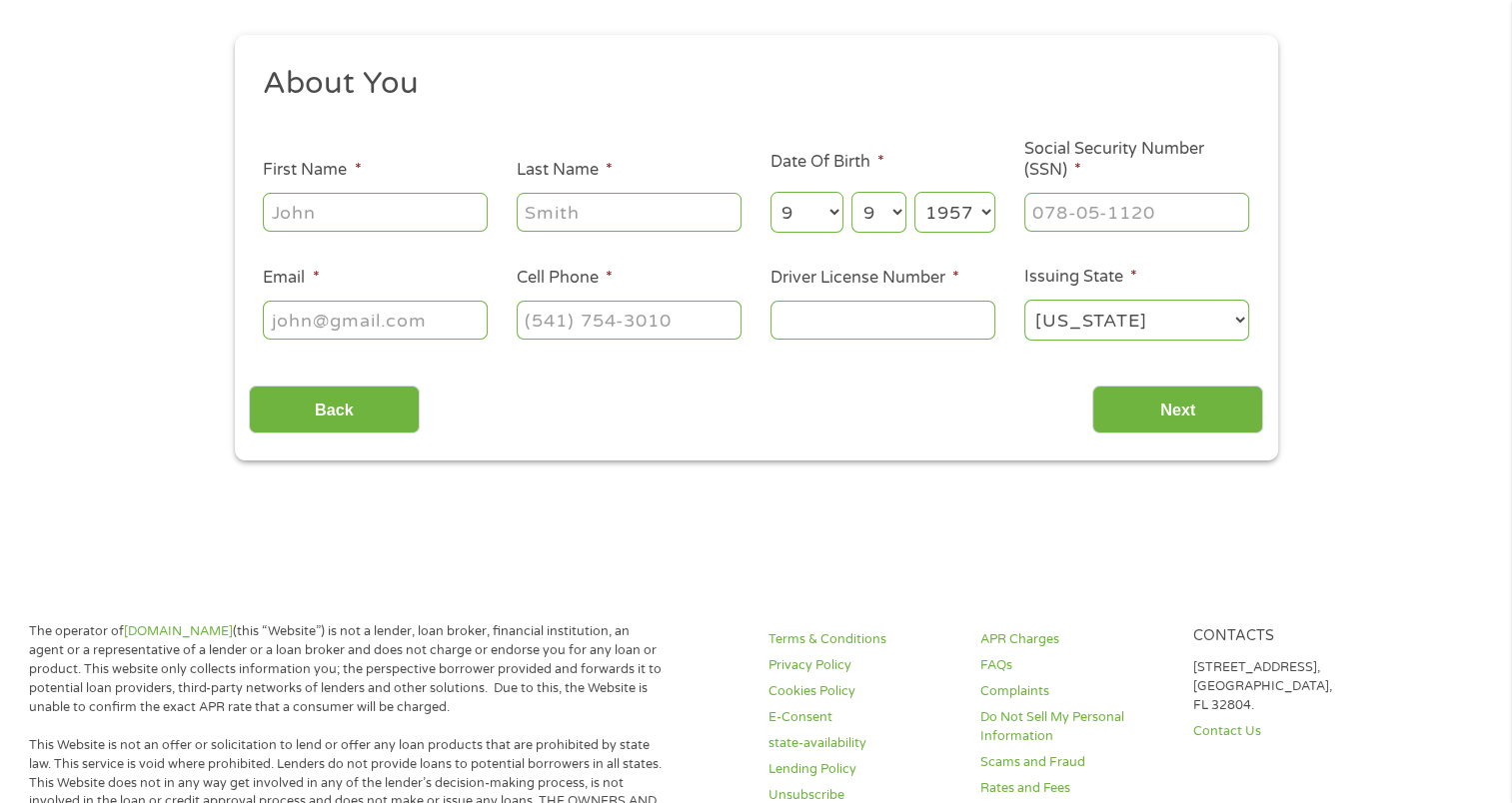 scroll, scrollTop: 8, scrollLeft: 8, axis: both 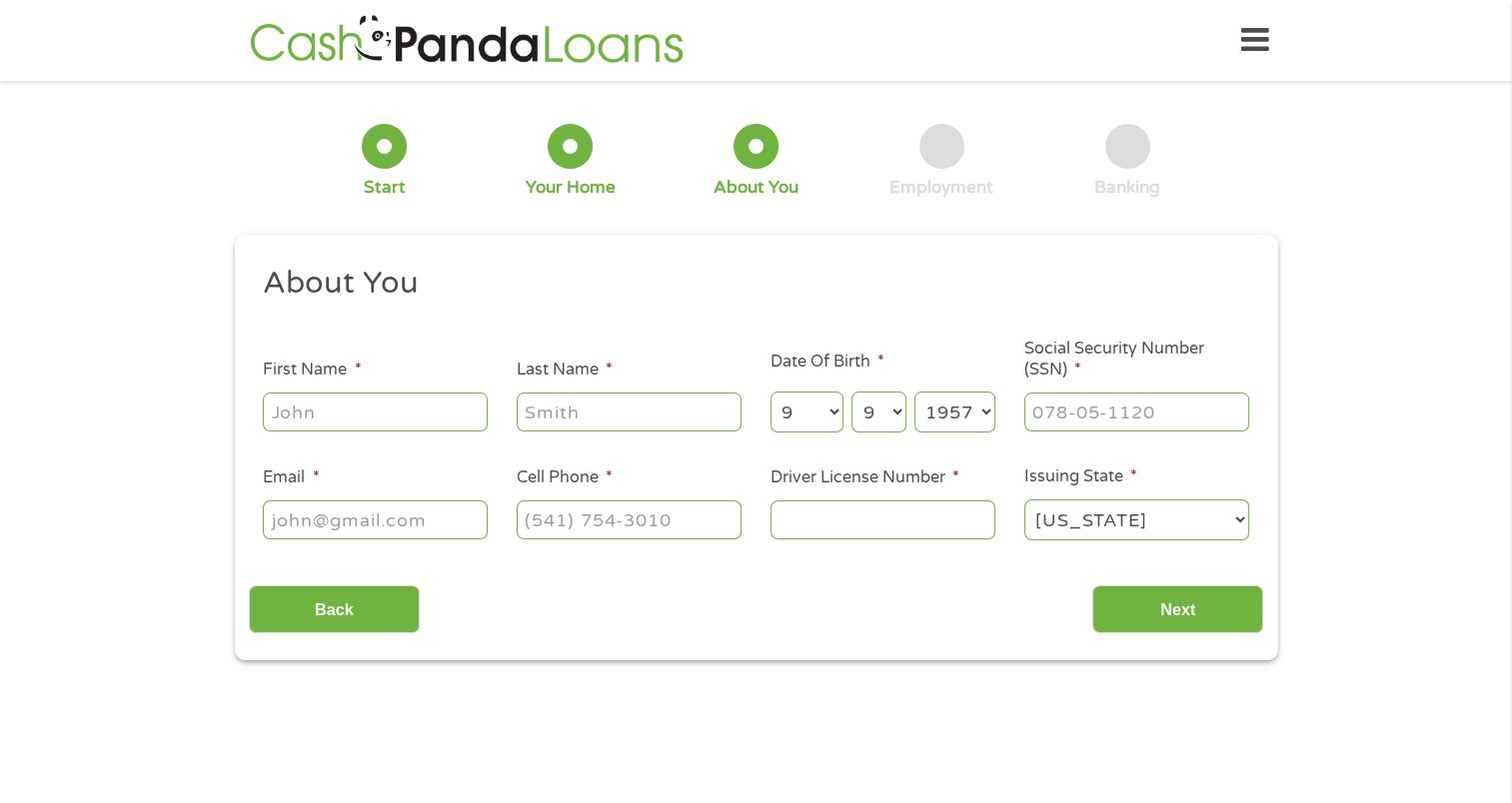 drag, startPoint x: 362, startPoint y: 403, endPoint x: 353, endPoint y: 423, distance: 21.931712 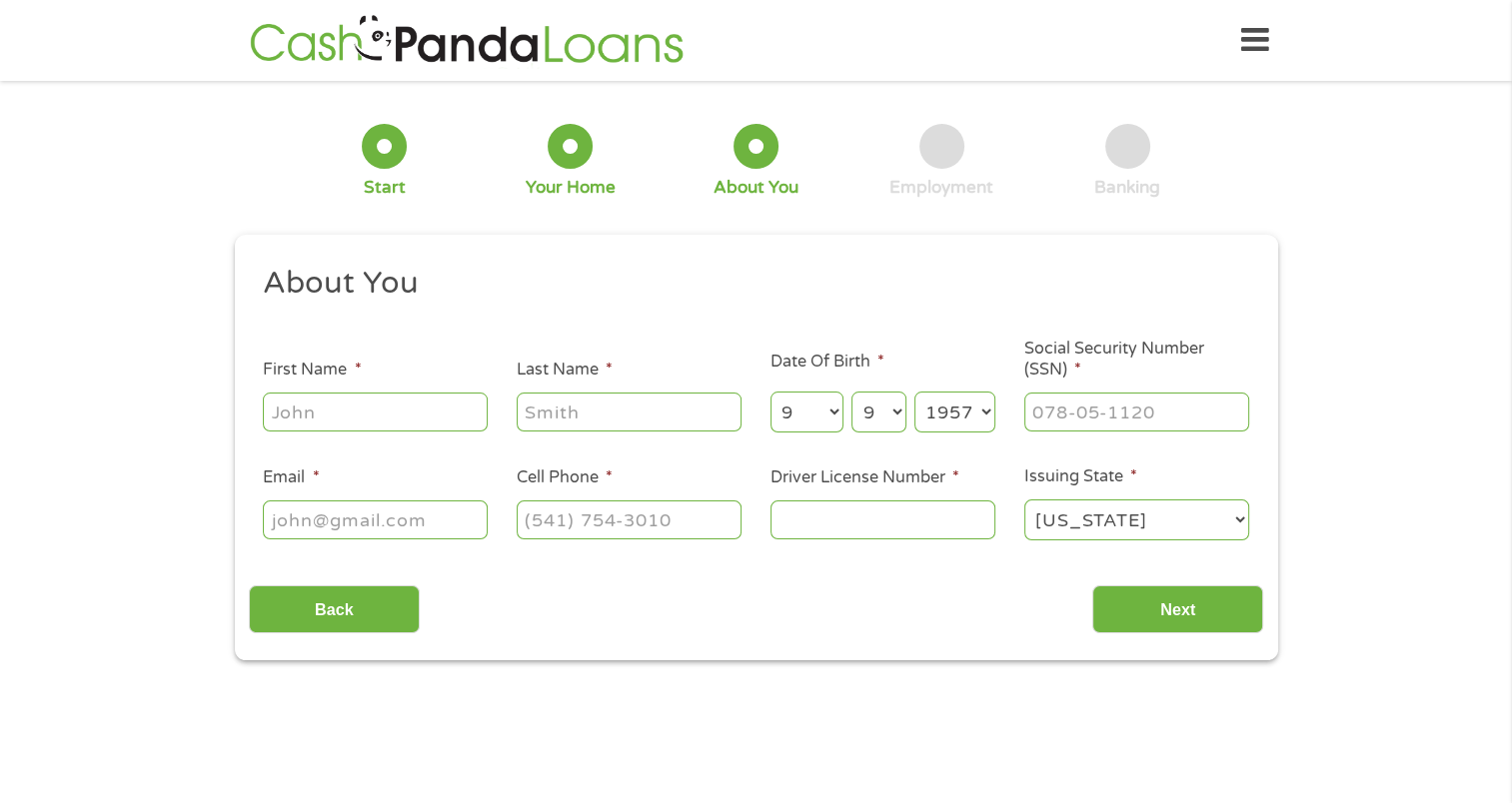 type on "Deborah" 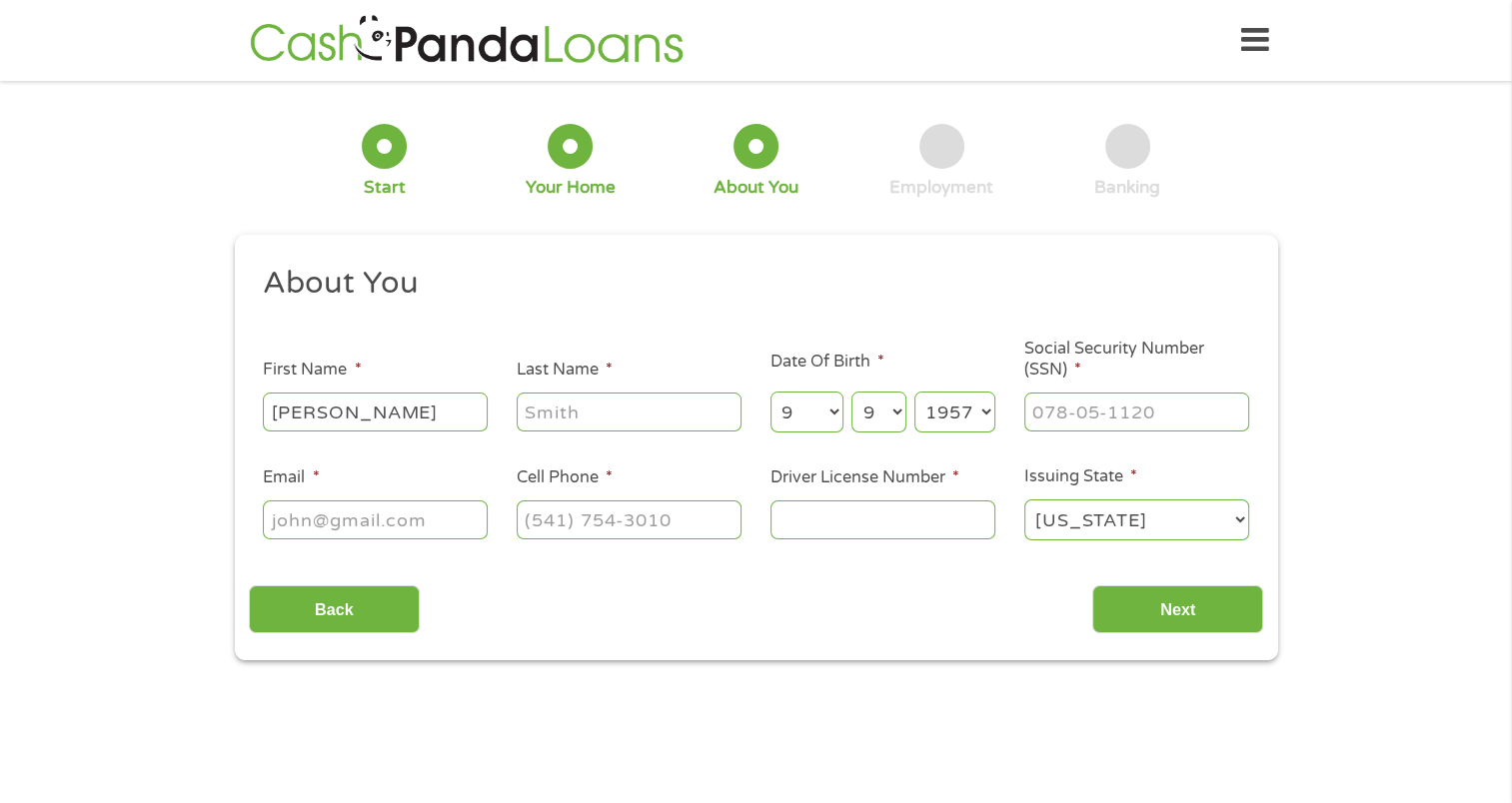 type on "Burt" 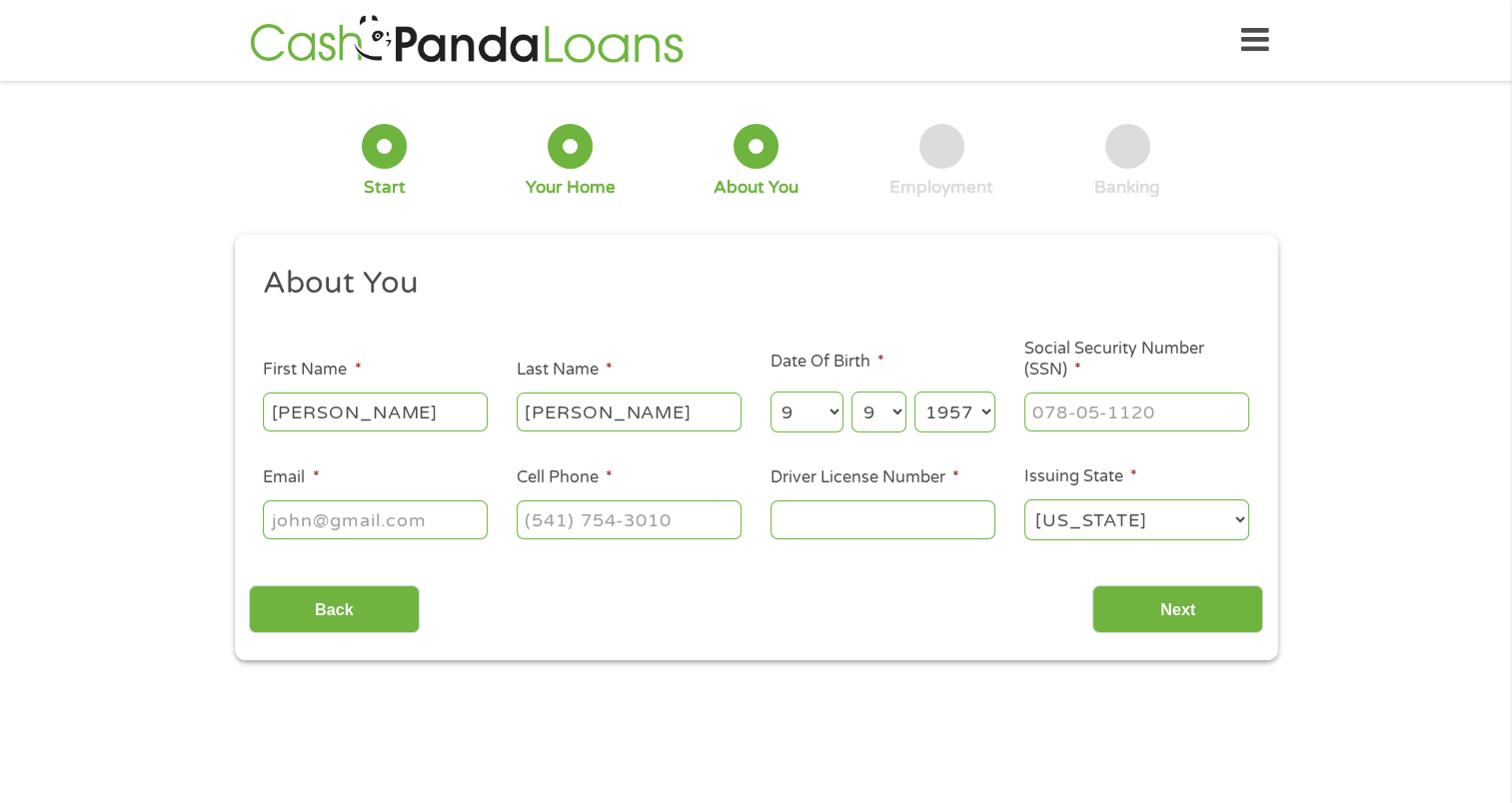 type on "kitsyburt@hotmail.com" 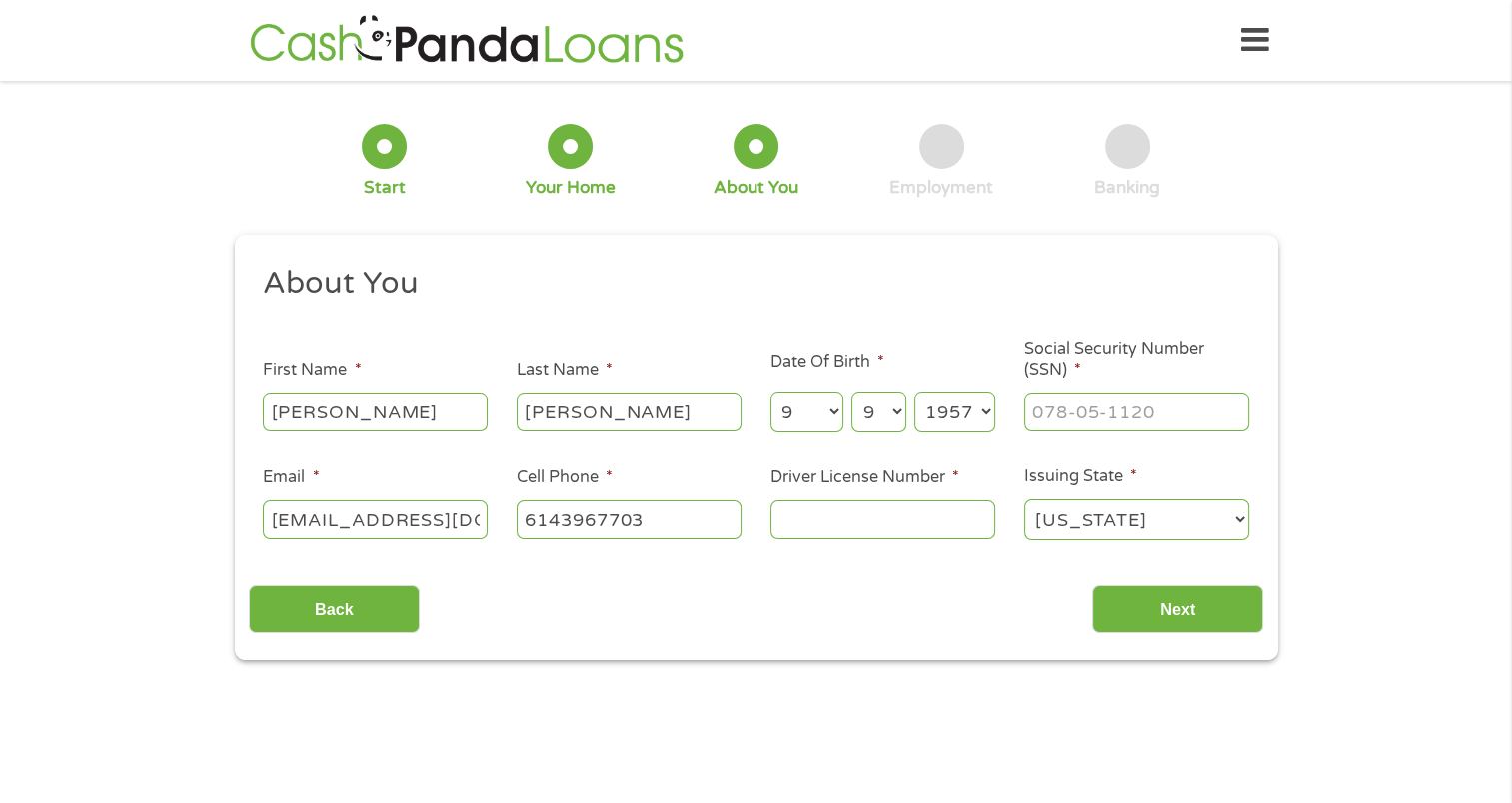 type on "(614) 396-7703" 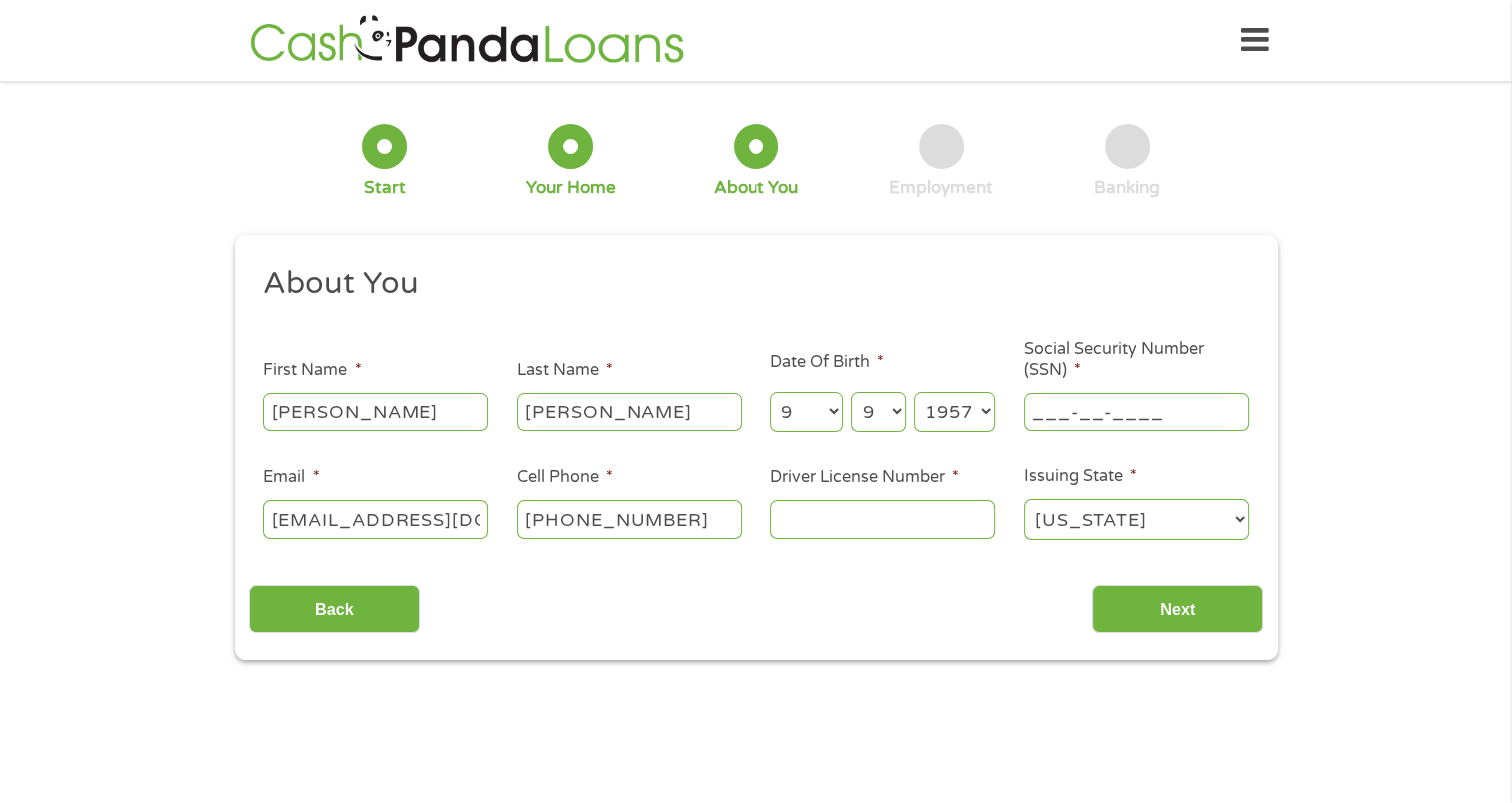 click on "___-__-____" at bounding box center [1136, 411] 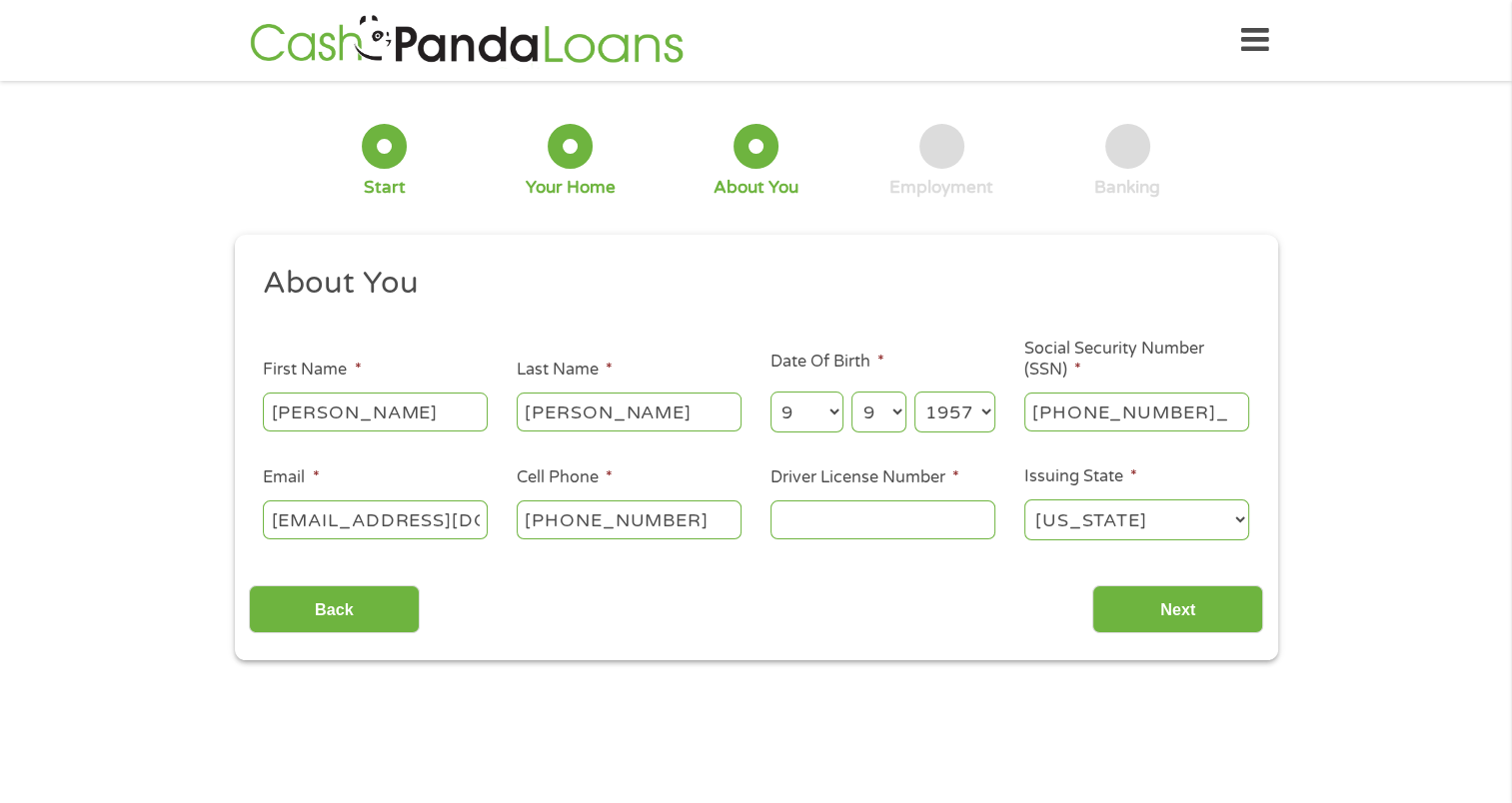 type on "288-52-8775" 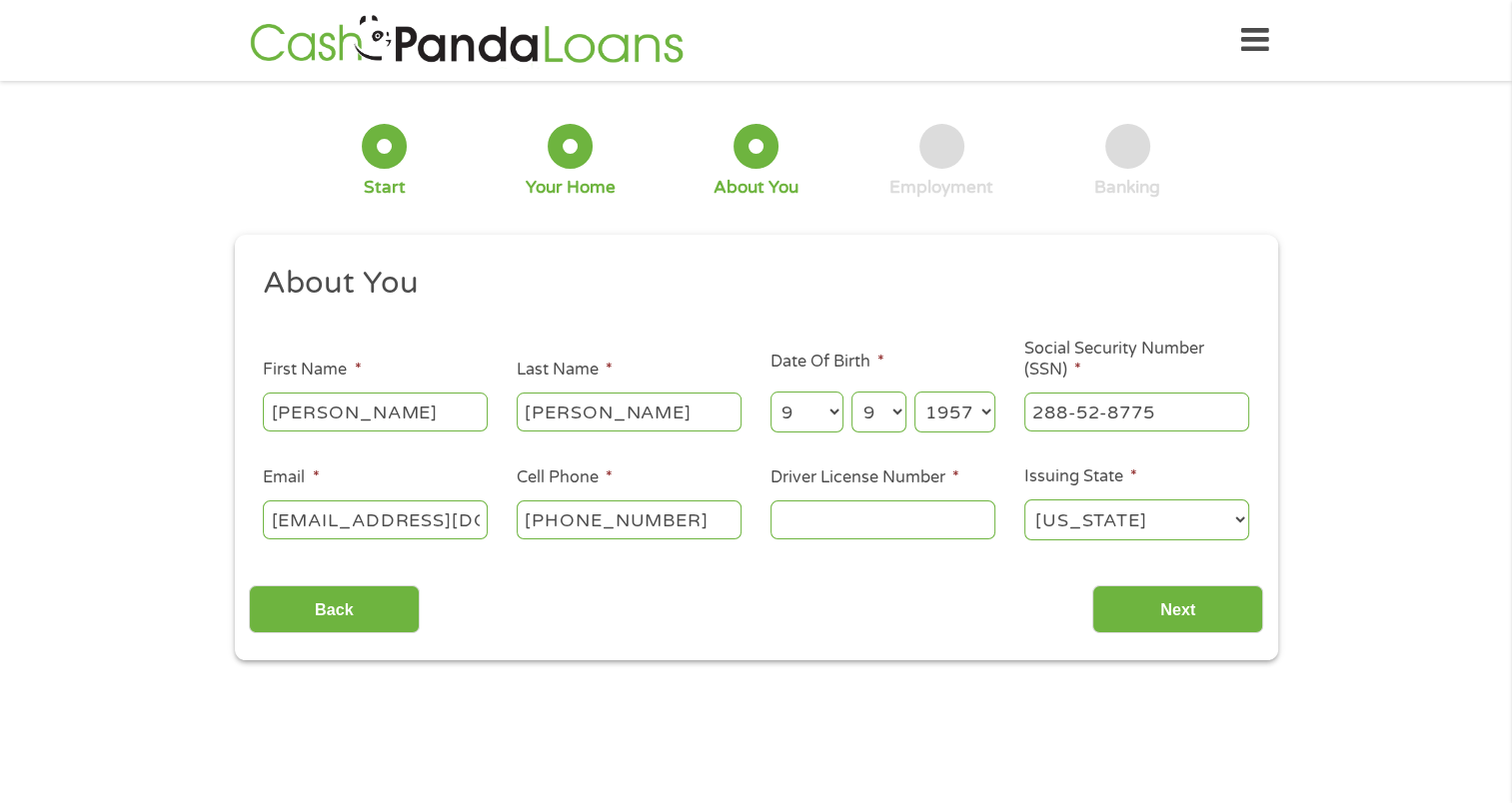 drag, startPoint x: 851, startPoint y: 511, endPoint x: 841, endPoint y: 526, distance: 18.027756 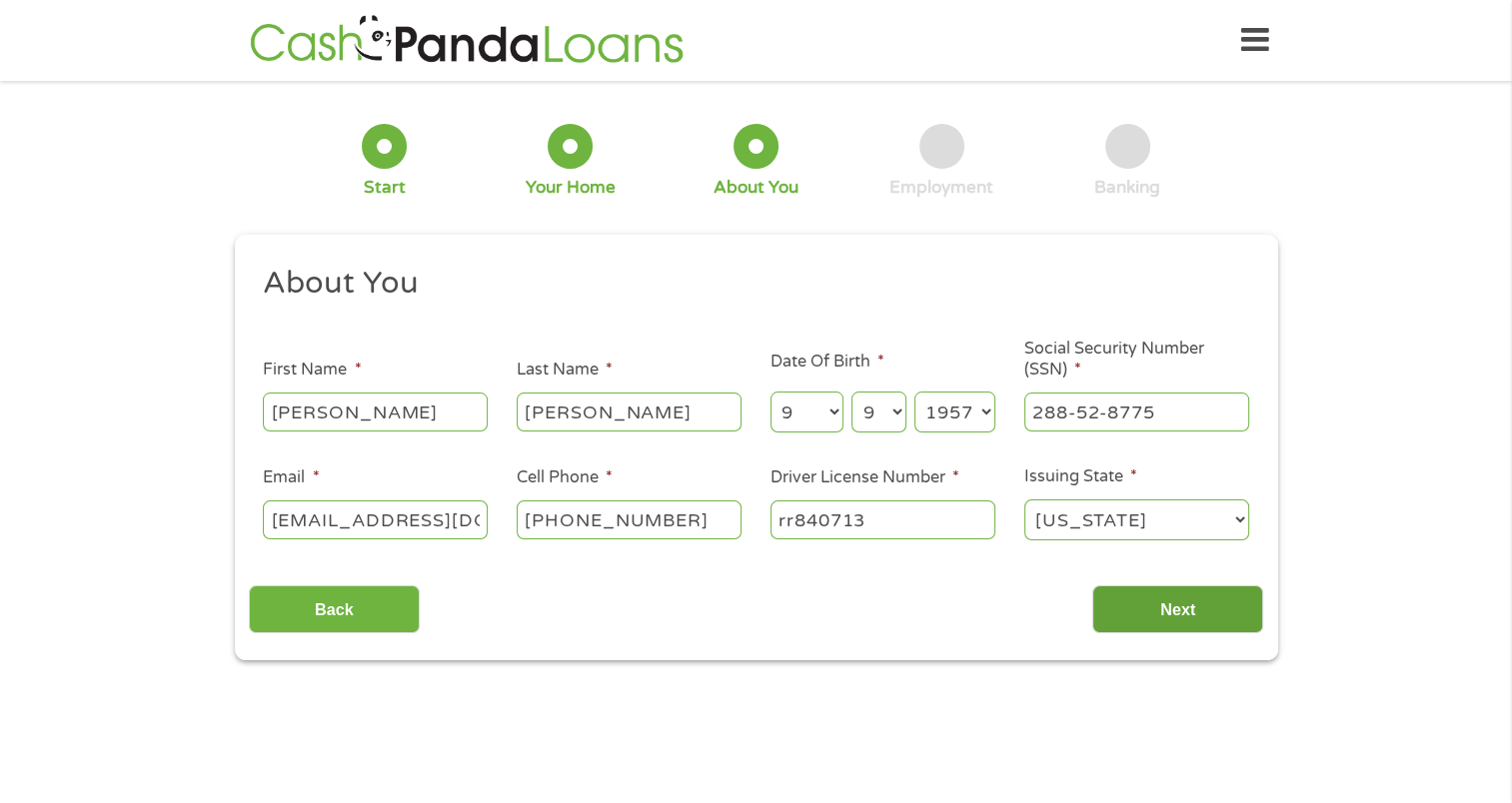 type on "rr840713" 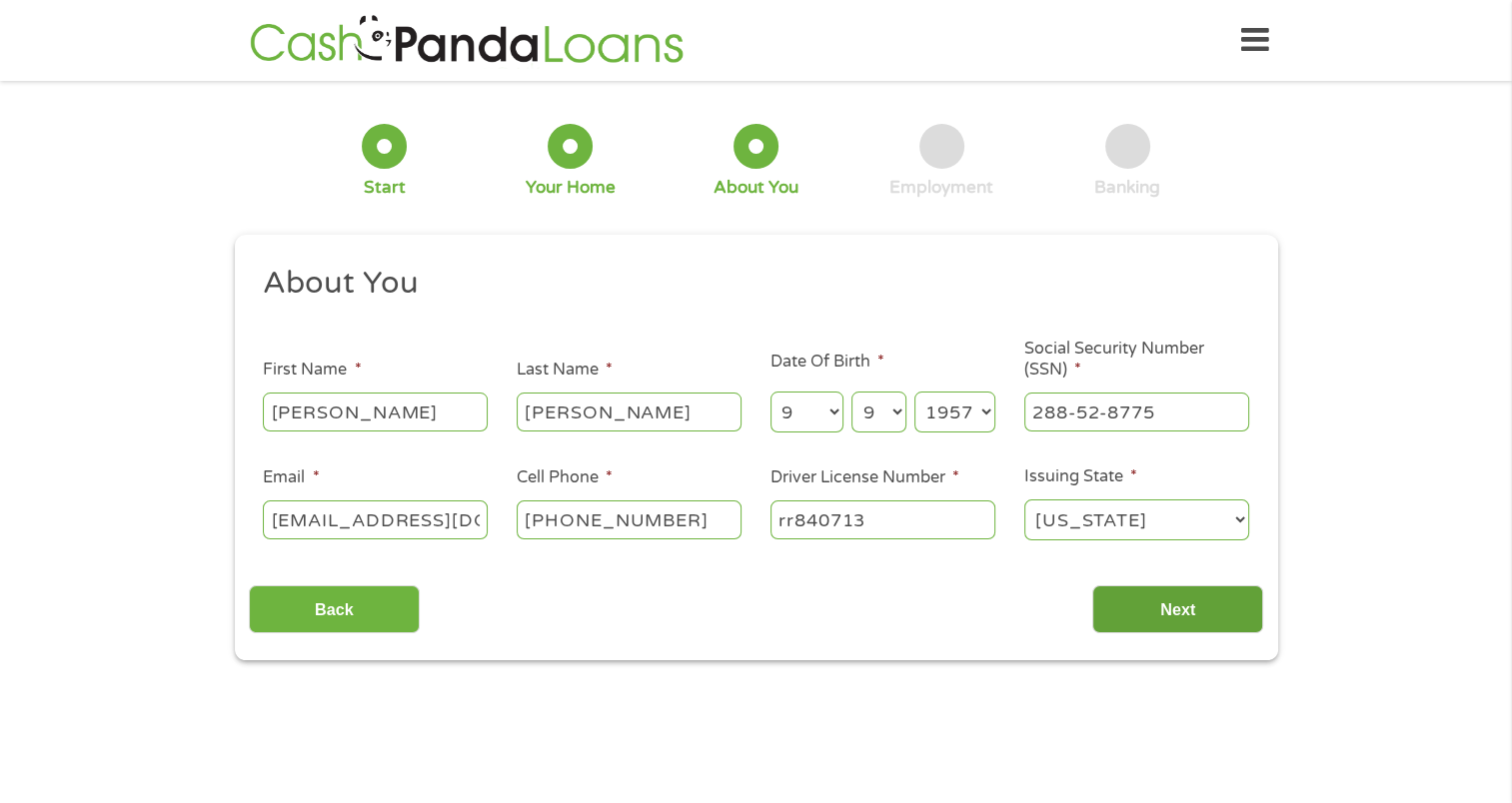 scroll, scrollTop: 8, scrollLeft: 8, axis: both 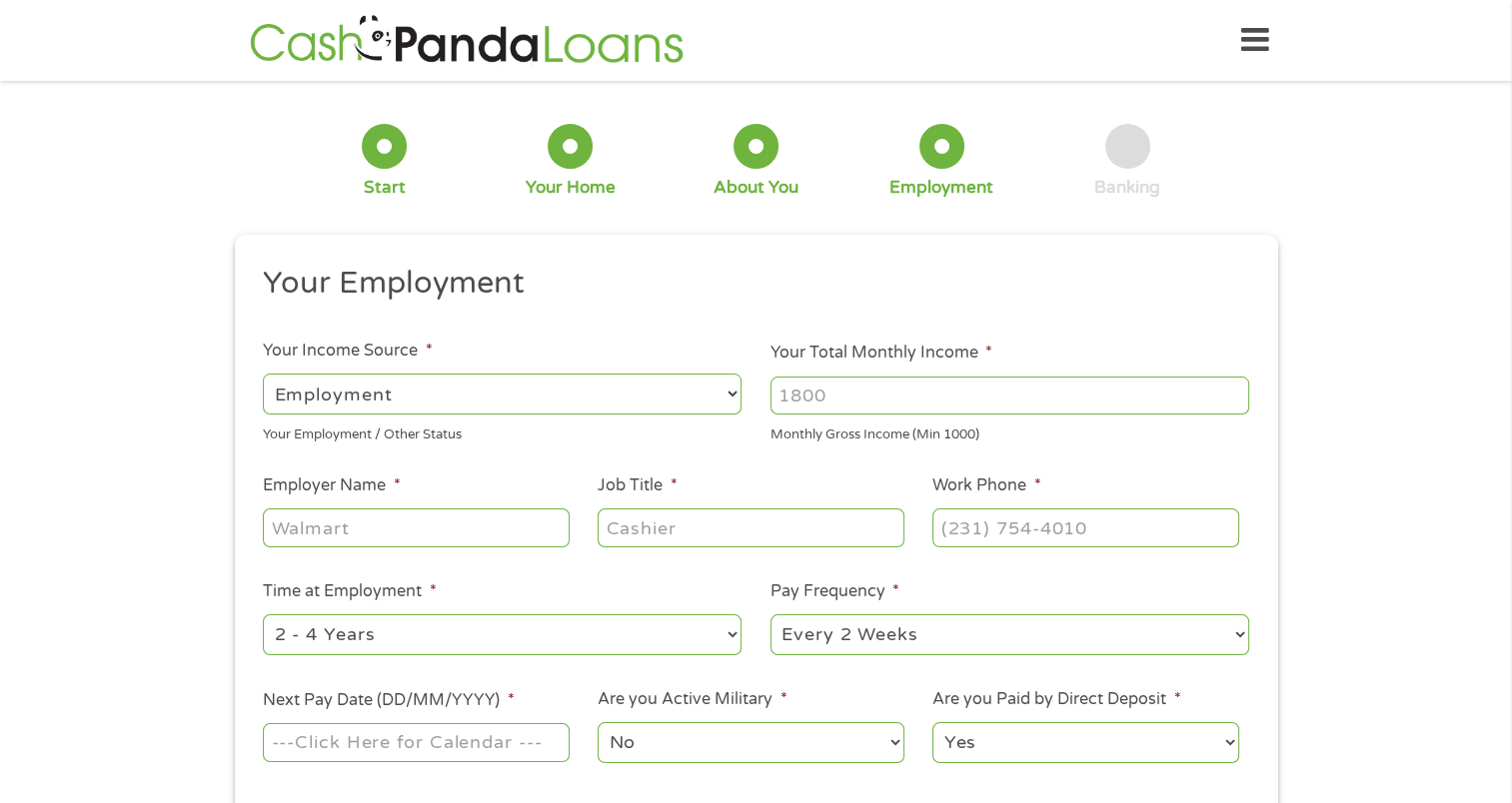 click on "Your Total Monthly Income *" at bounding box center (1009, 396) 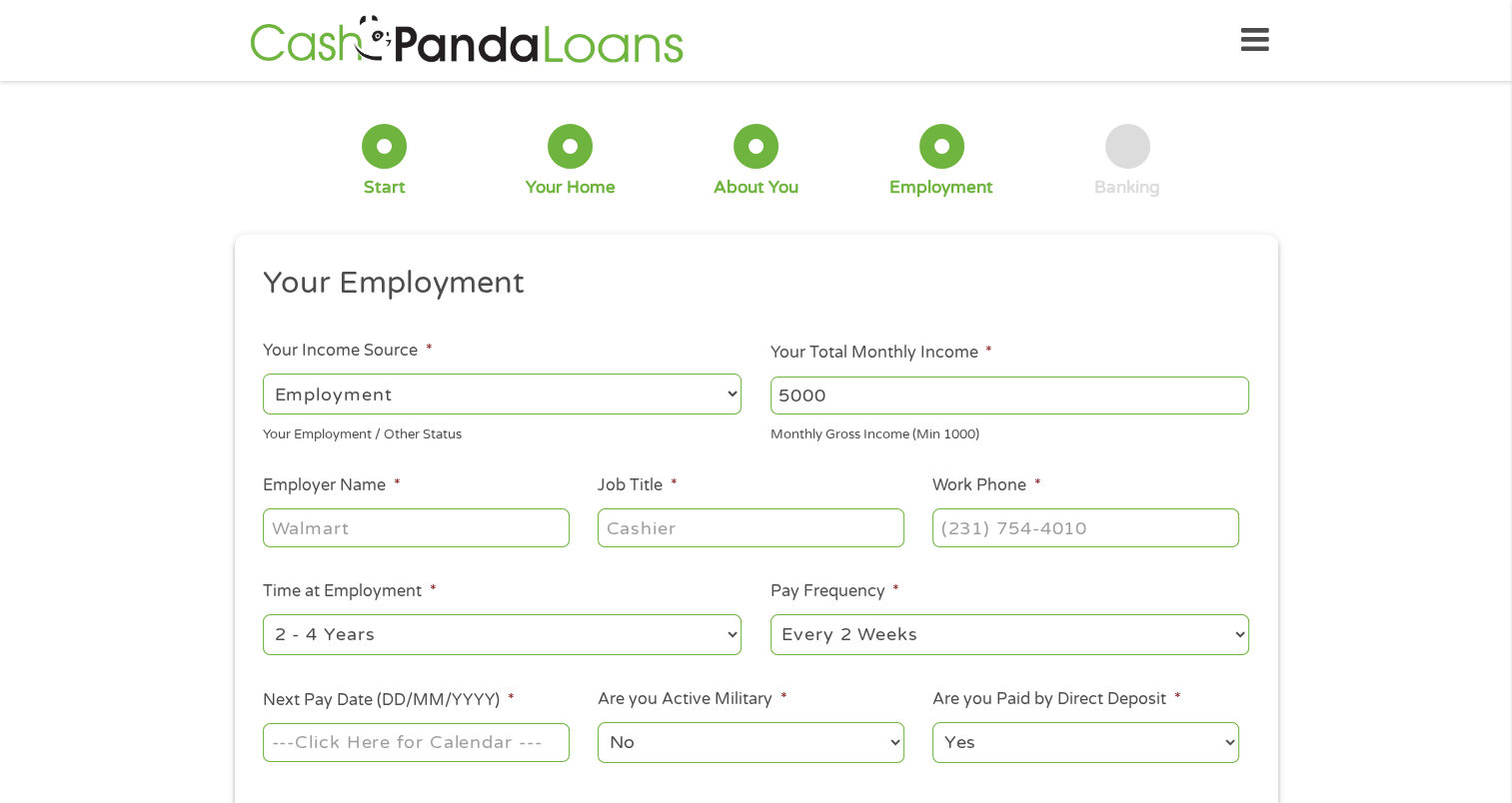 type on "5000" 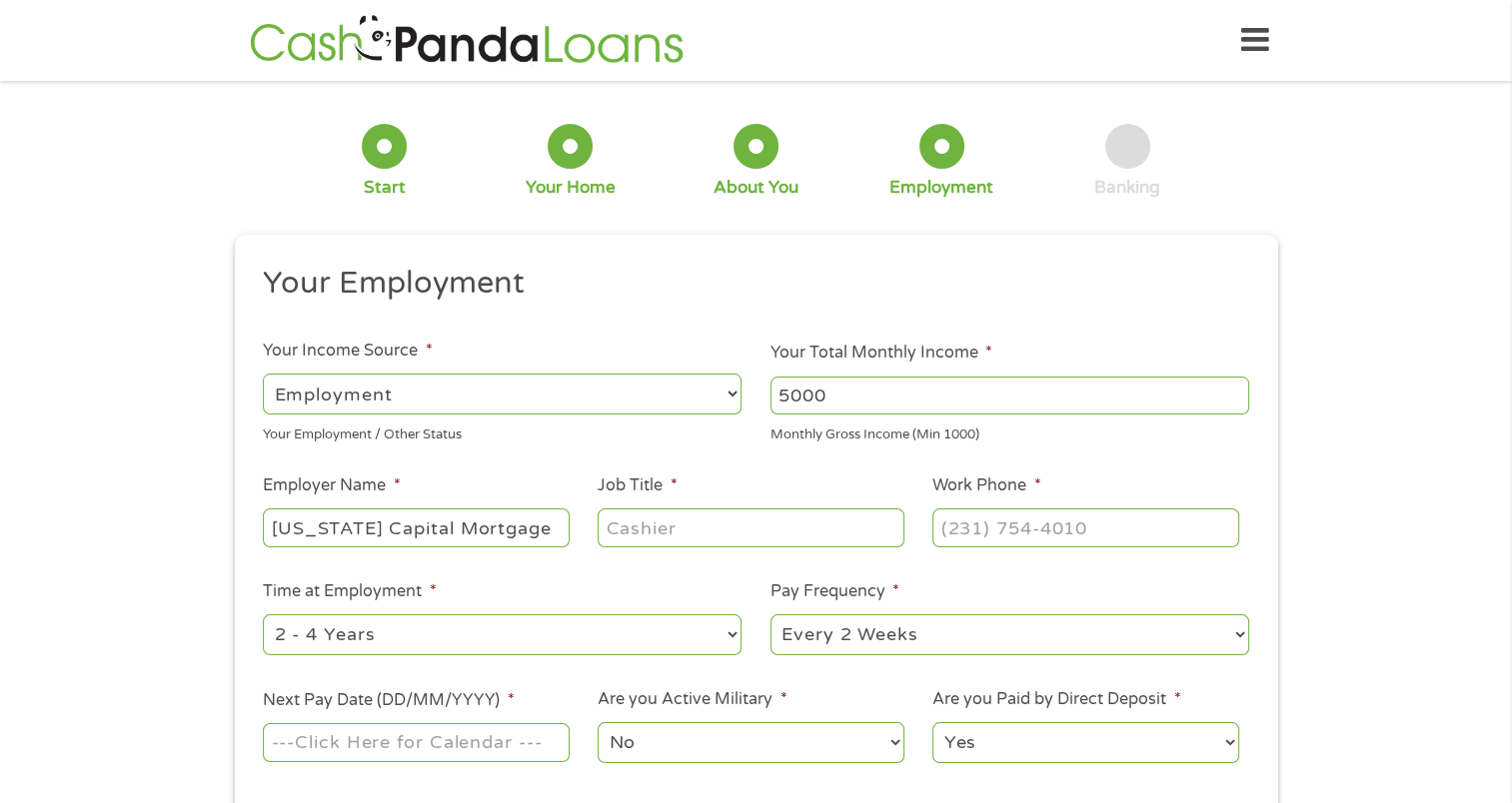 type on "Ohio Capital Mortgage" 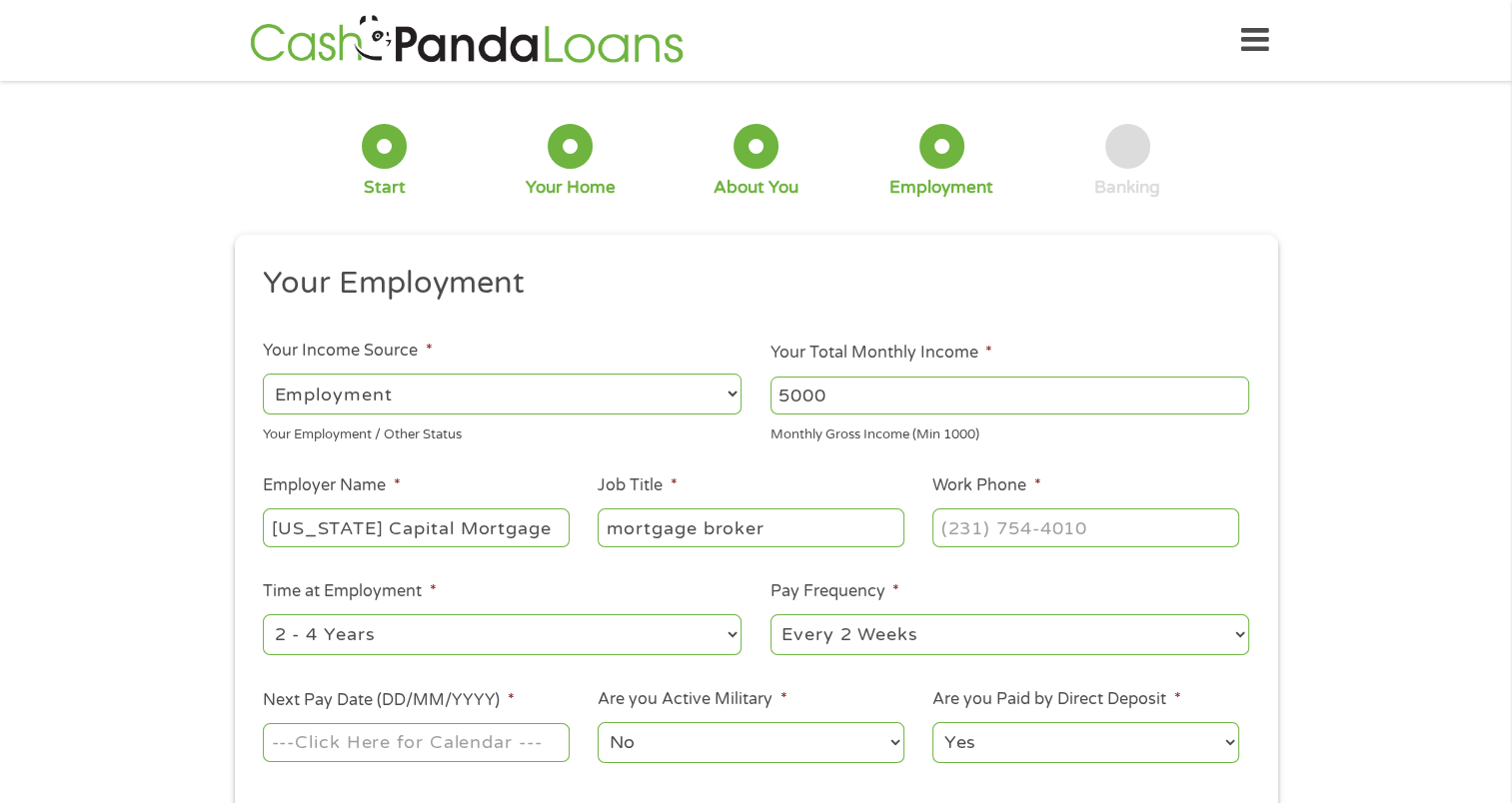 type on "mortgage broker" 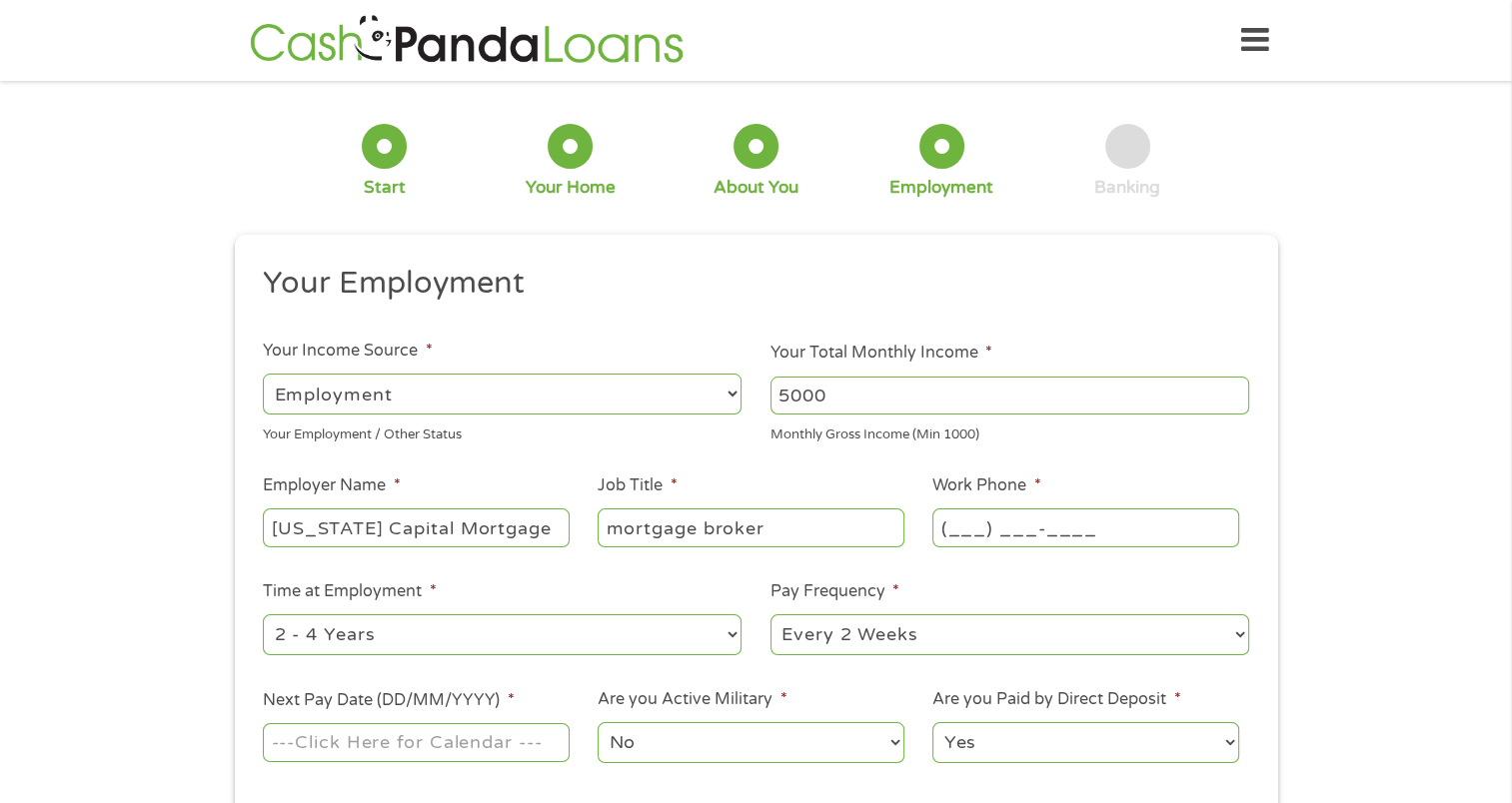 click on "(___) ___-____" at bounding box center [1085, 527] 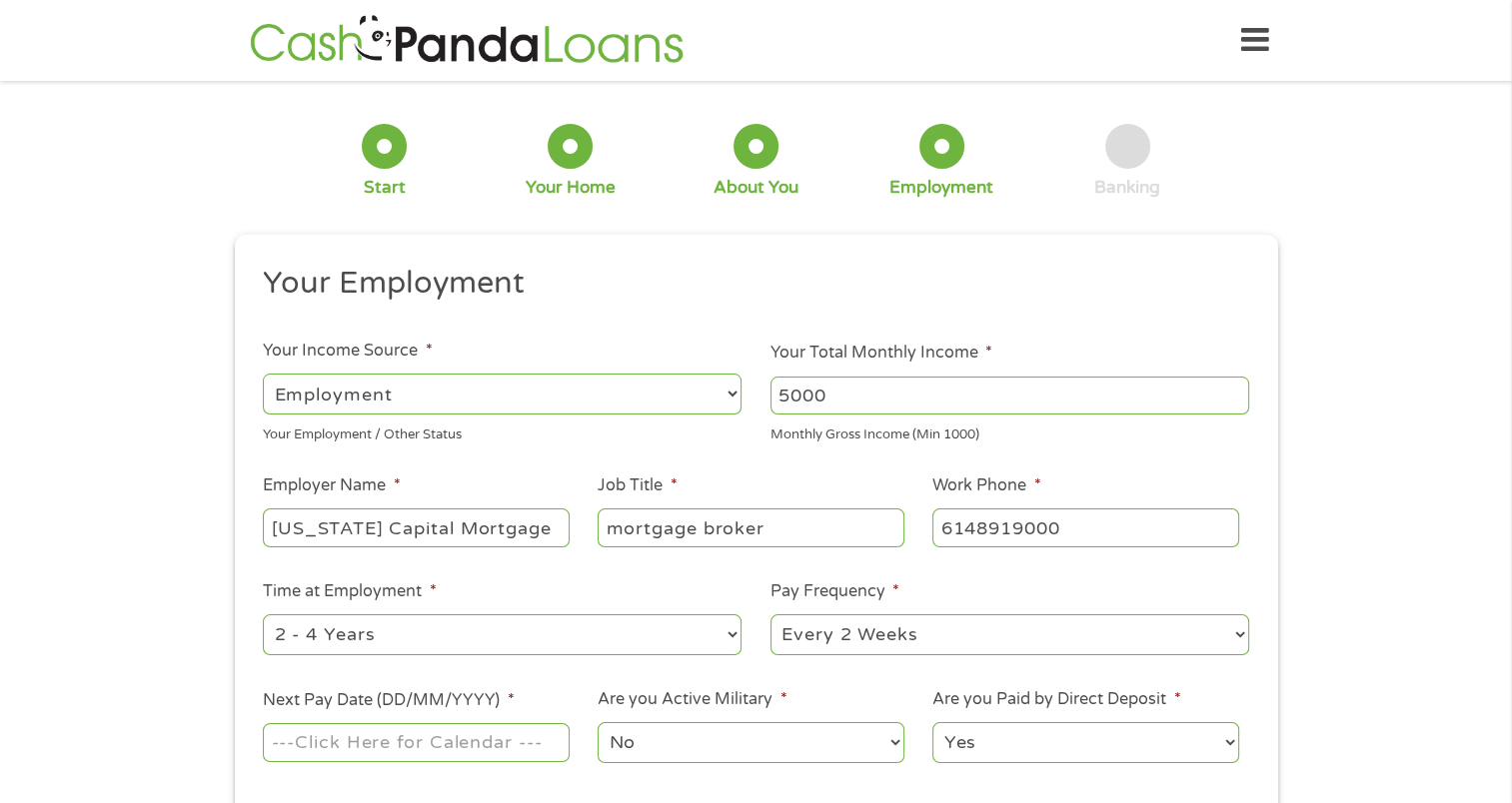 type on "(614) 891-9000" 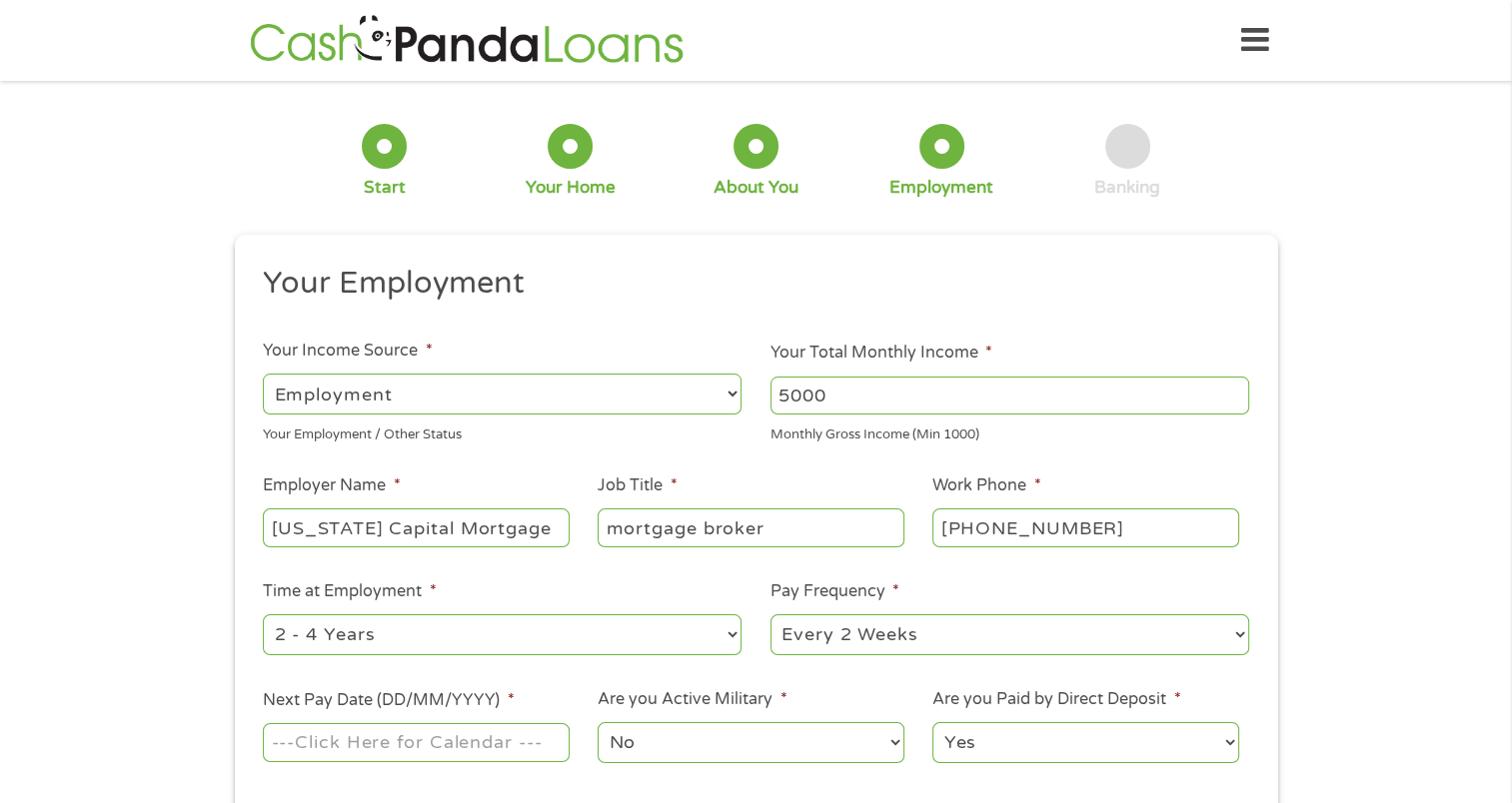 click on "--- Choose one --- 1 Year or less 1 - 2 Years 2 - 4 Years Over 4 Years" at bounding box center (502, 634) 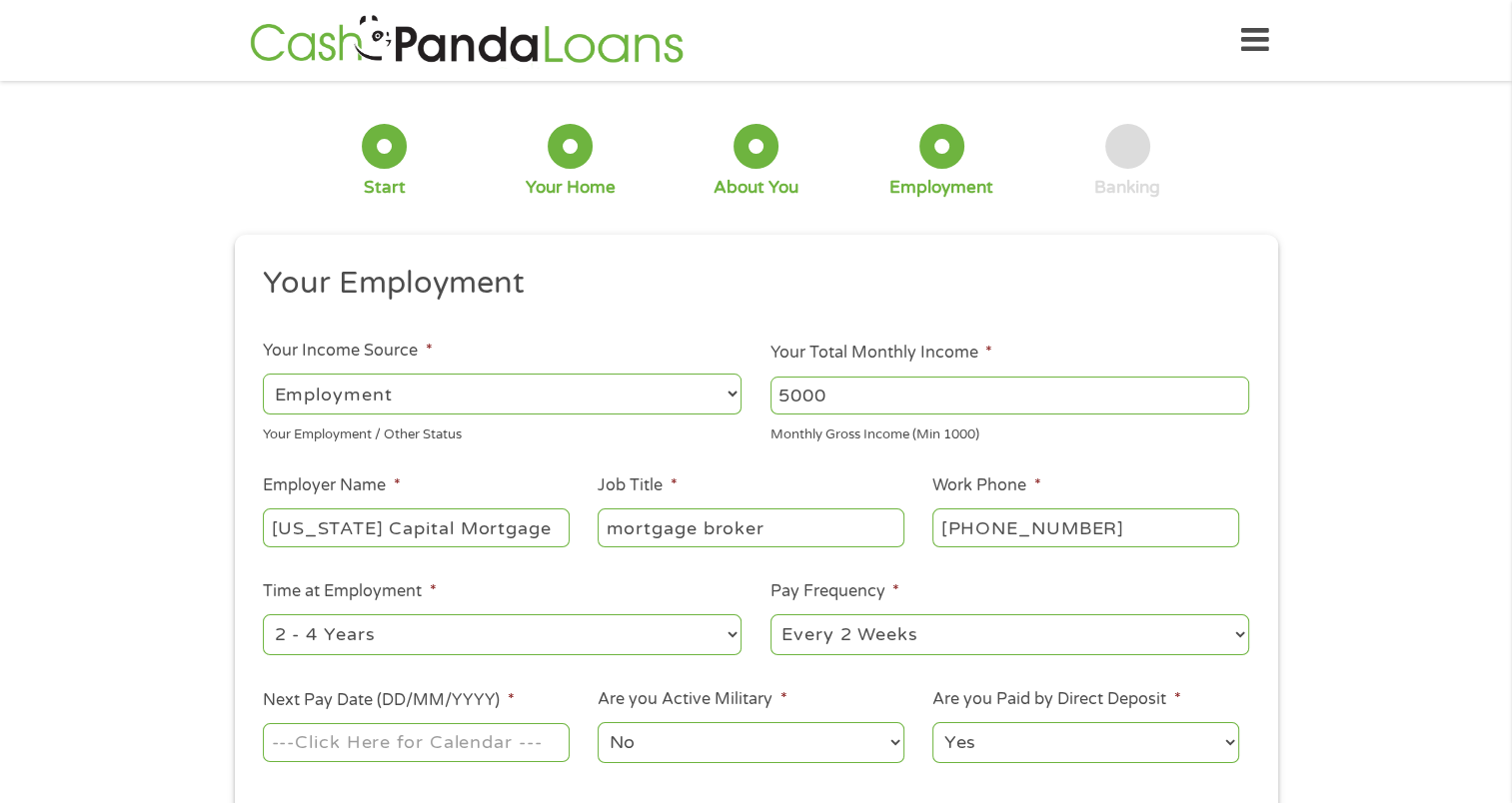 select on "60months" 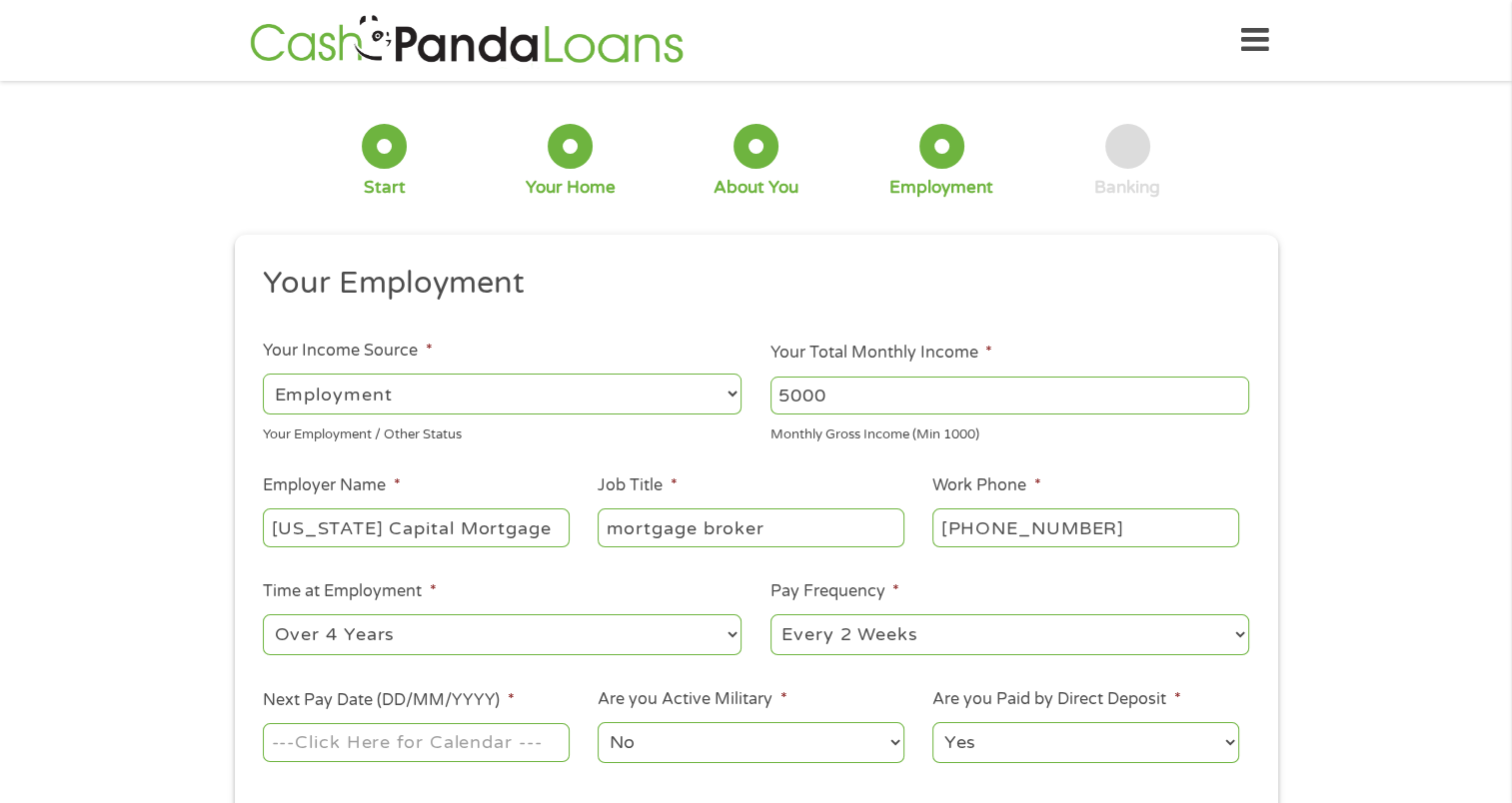 click on "--- Choose one --- 1 Year or less 1 - 2 Years 2 - 4 Years Over 4 Years" at bounding box center (502, 634) 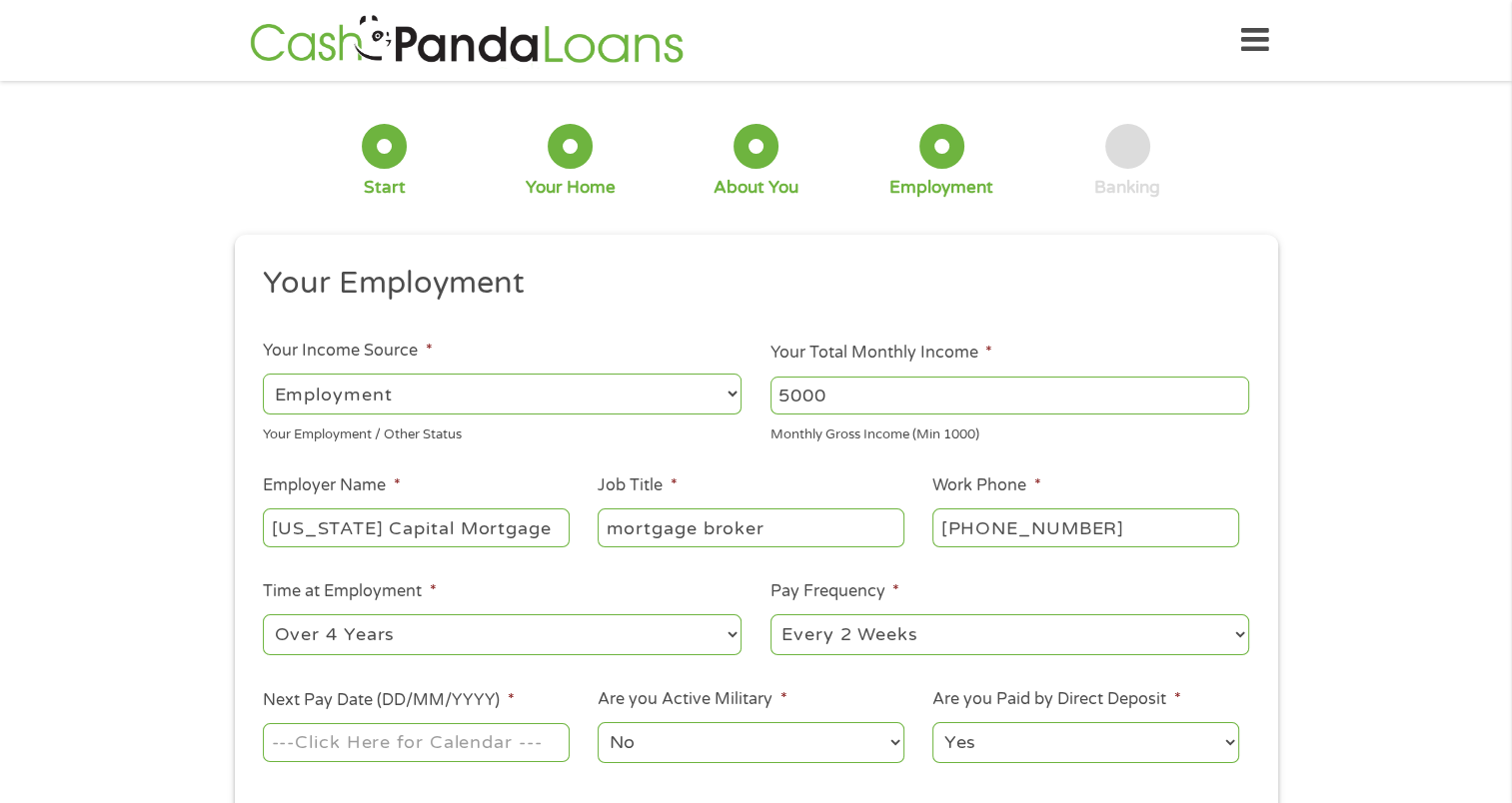 select on "semimonthly" 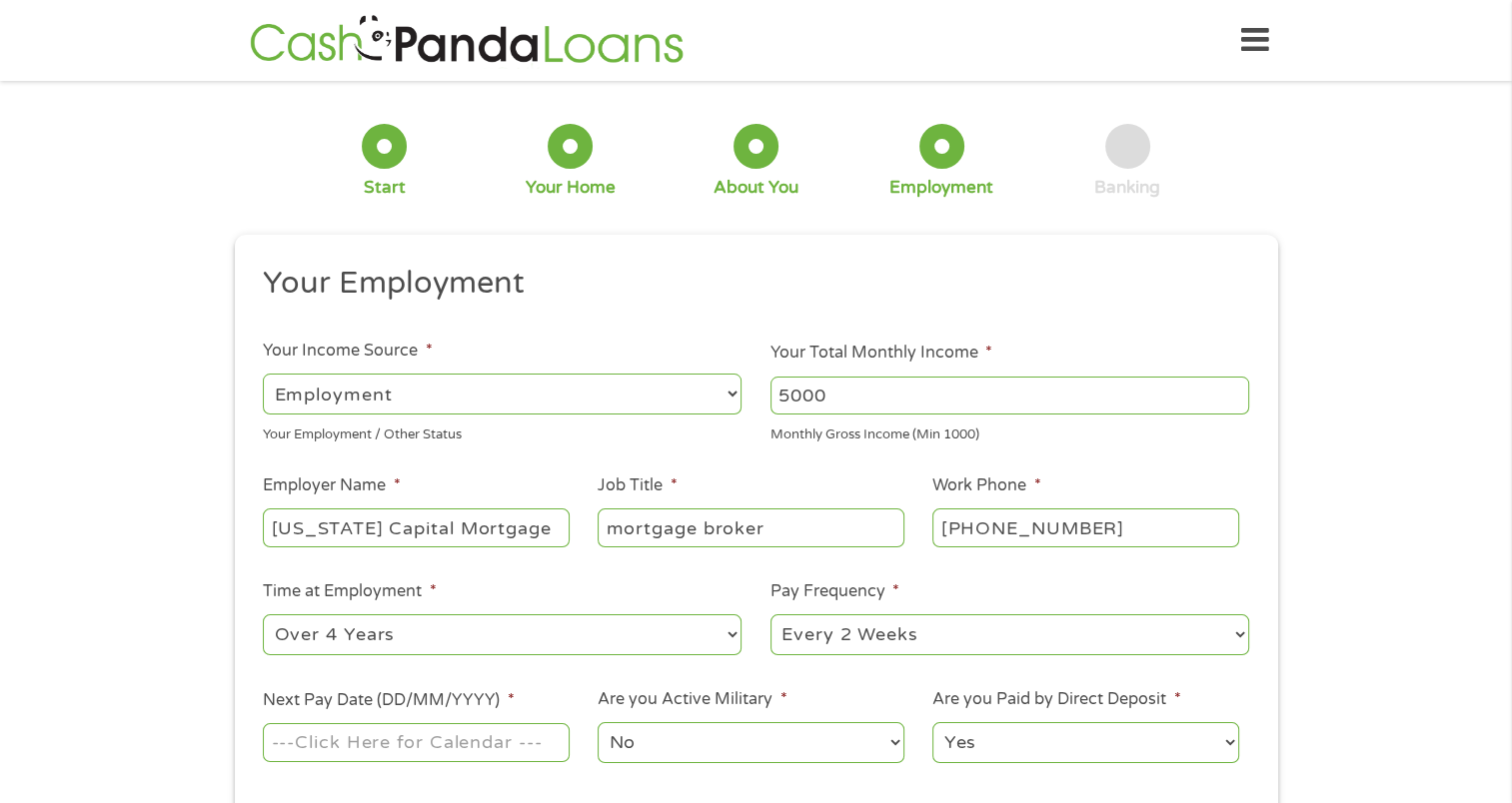 click on "--- Choose one --- Every 2 Weeks Every Week Monthly Semi-Monthly" at bounding box center (1009, 634) 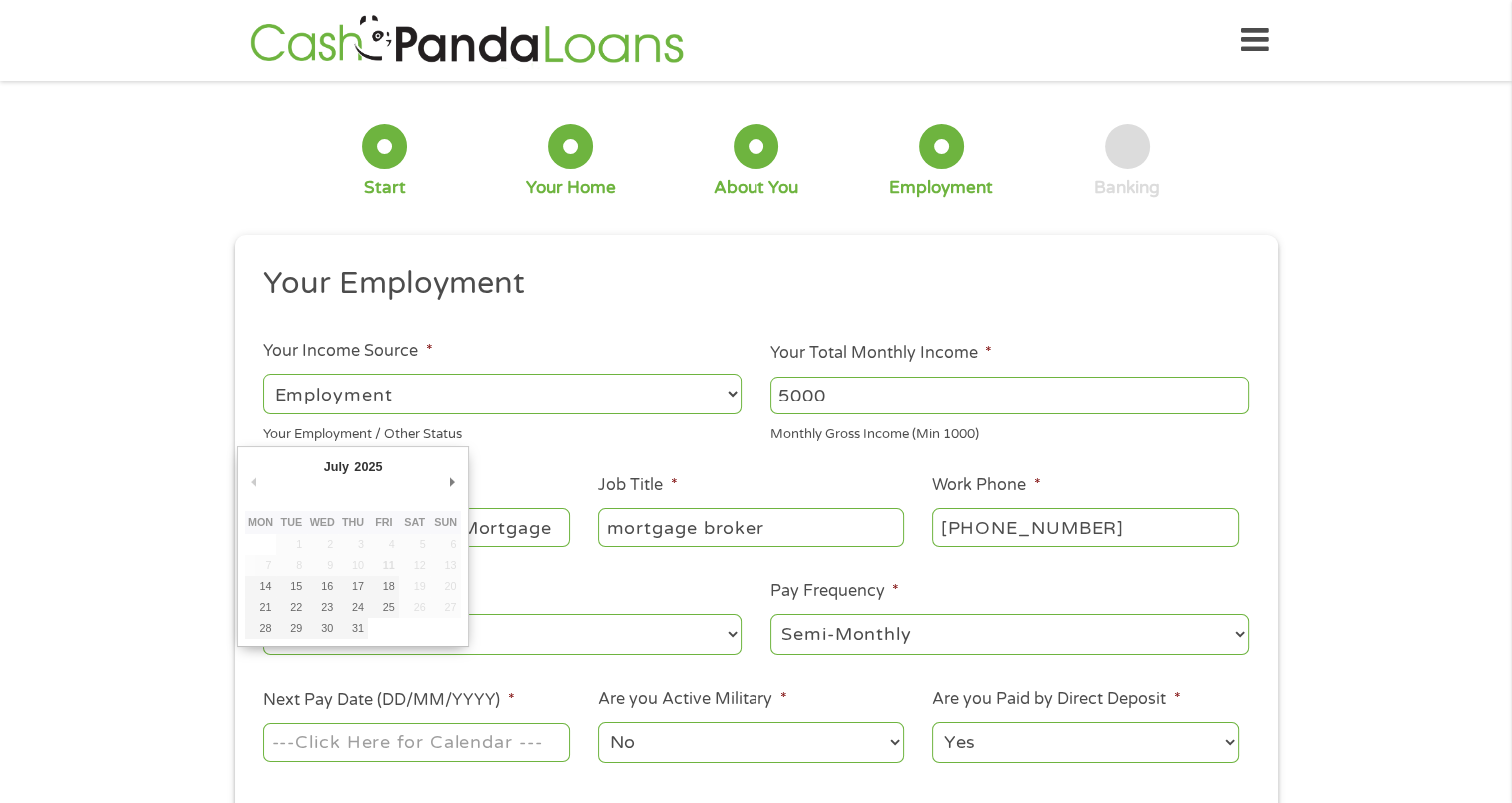 click on "Next Pay Date (DD/MM/YYYY) *" at bounding box center [416, 742] 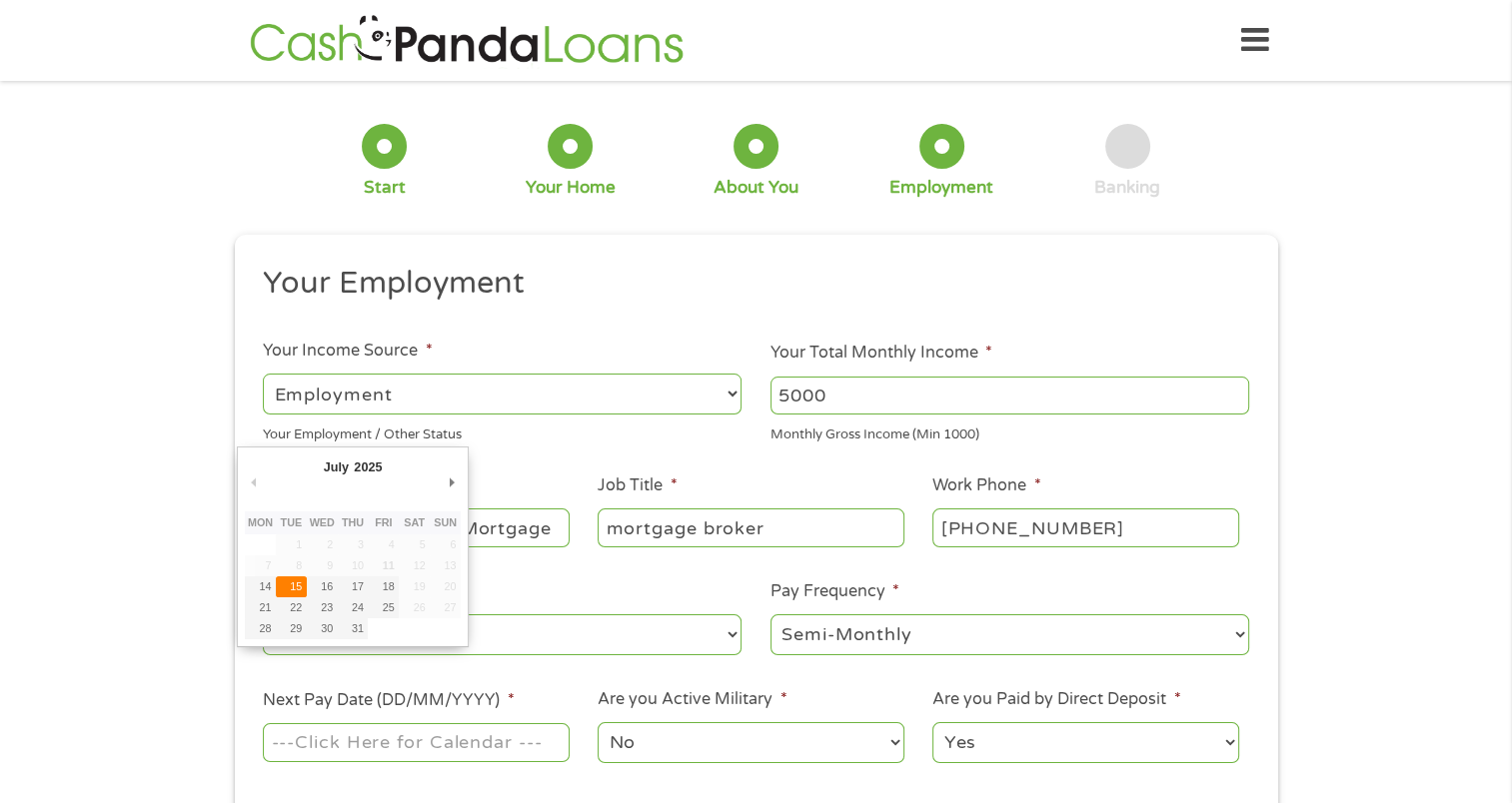 type on "15/07/2025" 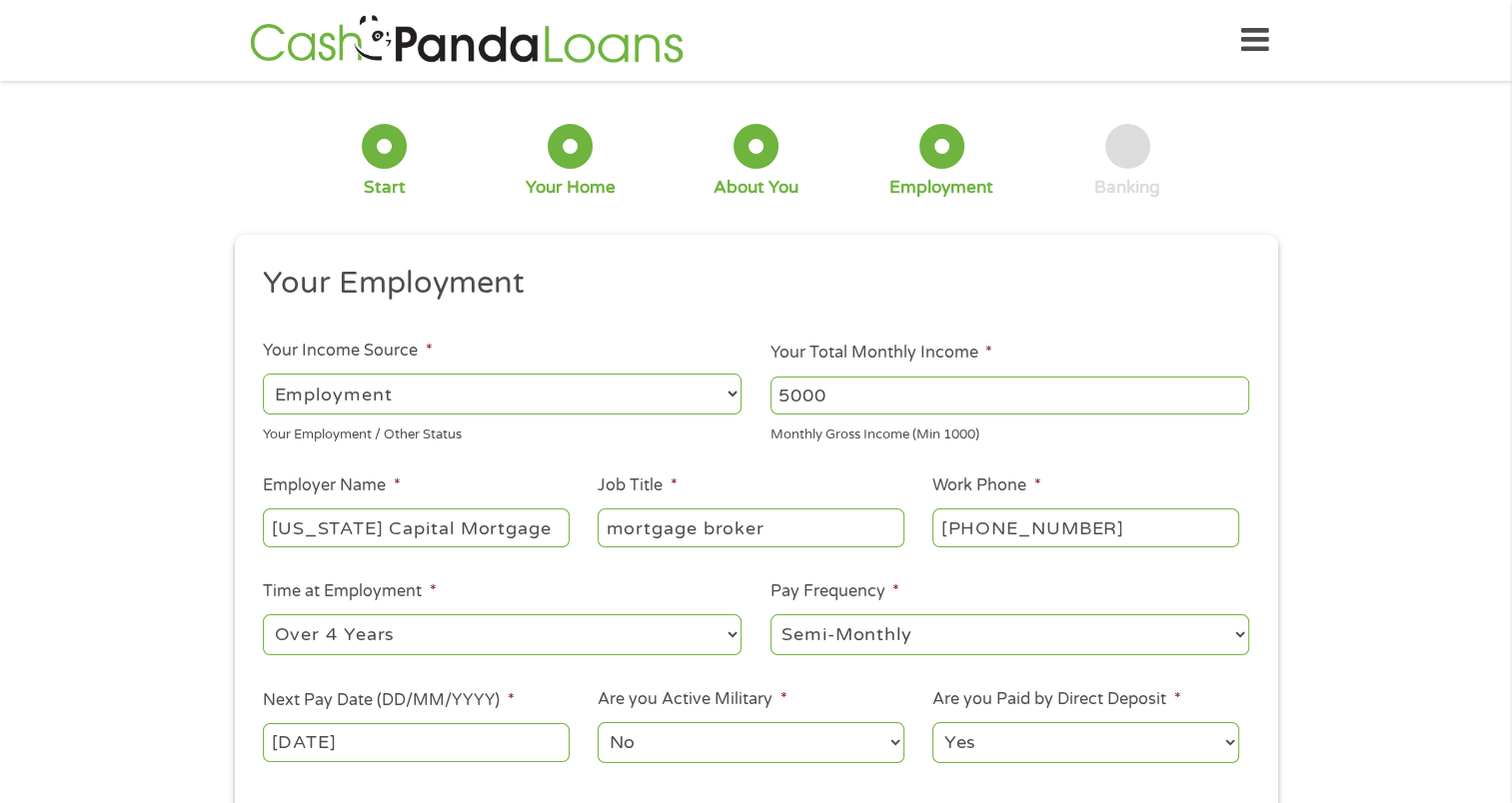 click on "Home   Get Loan Offer   How it works   FAQs   Blog   Cash Loans   Quick Loans   Online Loans   Payday Loans   Cash Advances   Préstamos   Paycheck Loans Near Me   Artificial Intelligence Loans   Contact Us                     1         Start   2         Your Home   3         About You   4         Employment   5         Banking   6
This field is hidden when viewing the form gclid EAIaIQobChMIy9r24Ny1jgMVoFn_AR2b0hqrEAAYAiAAEgI7wPD_BwE This field is hidden when viewing the form Referrer https://www.cashpandaloans.com/payday-loans/?medium=adwords&source=adwords&campaign=22549846227&adgroup=188036189468&creative=752033242951&position=&keyword=loans%20that%20always%20accept&utm_term=searchterm&matchtype=term&device=c&network=s&gad_source=5&gad_campaignid=22549846227&gclid=EAIaIQobChMIy9r24Ny1jgMVoFn_AR2b0hqrEAAYAiAAEgI7wPD_BwE This field is hidden when viewing the form Source adwords This field is hidden when viewing the form Campaign 22549846227" at bounding box center (756, 1183) 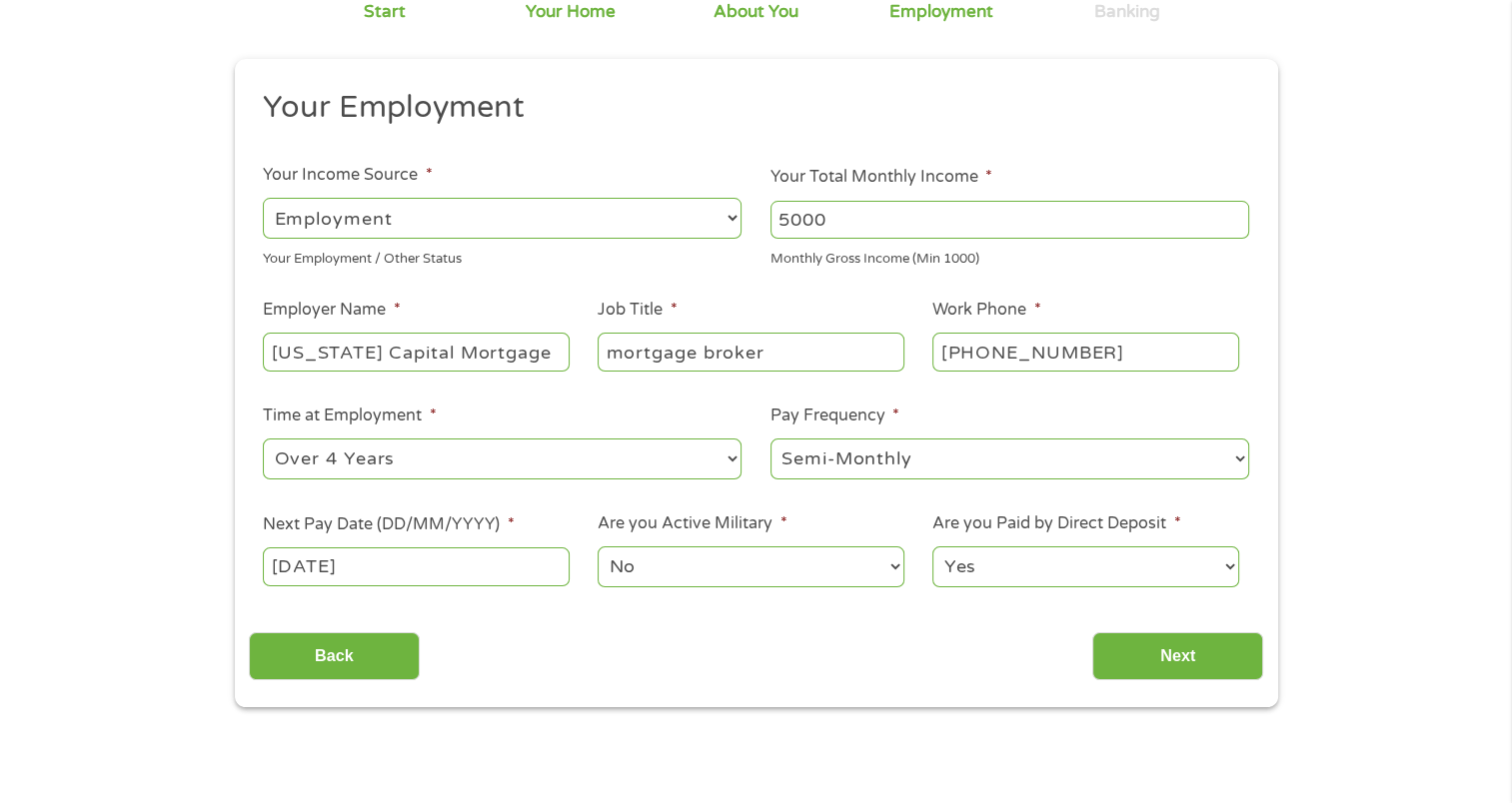 scroll, scrollTop: 200, scrollLeft: 0, axis: vertical 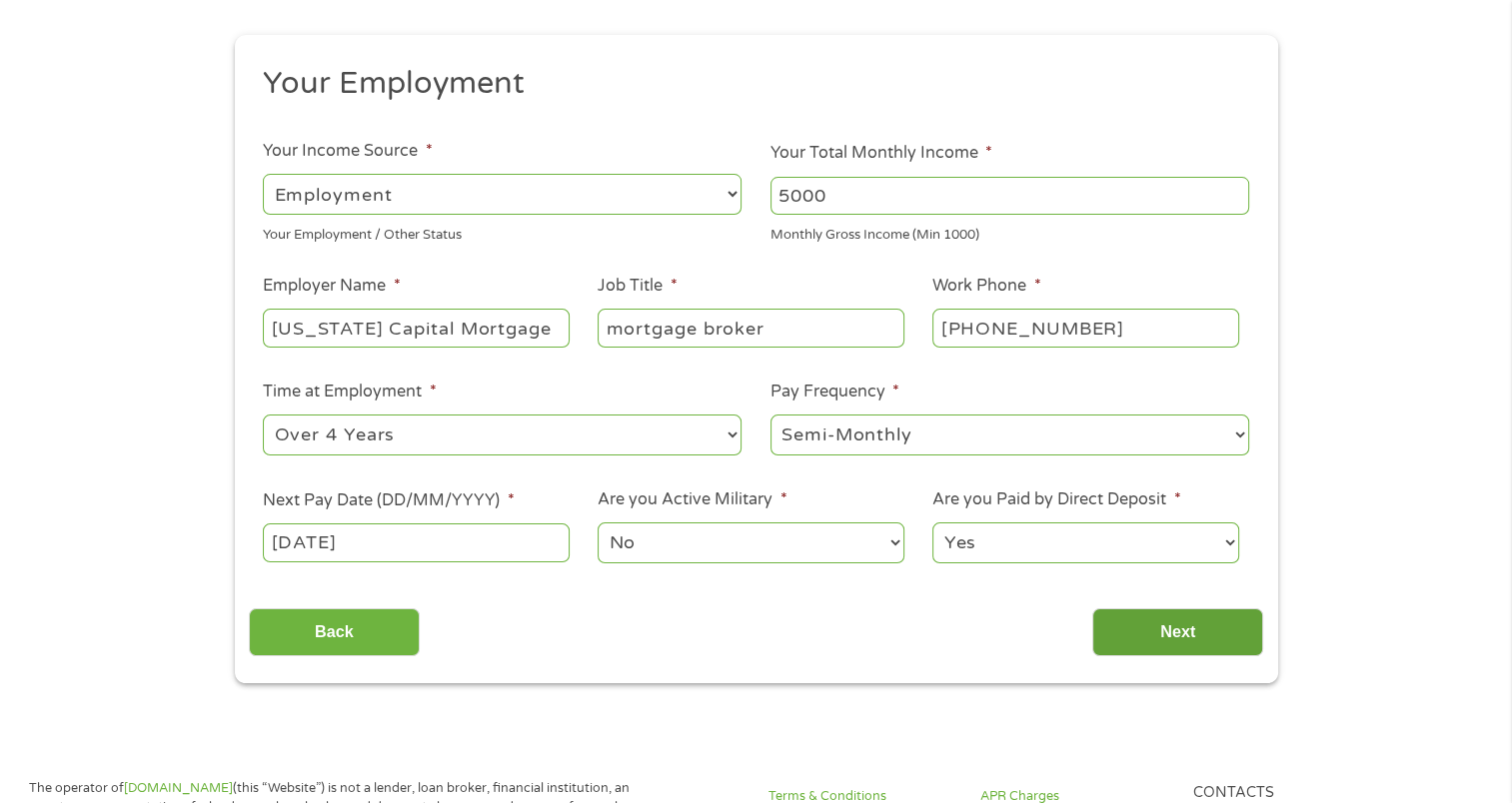 click on "Next" at bounding box center [1177, 632] 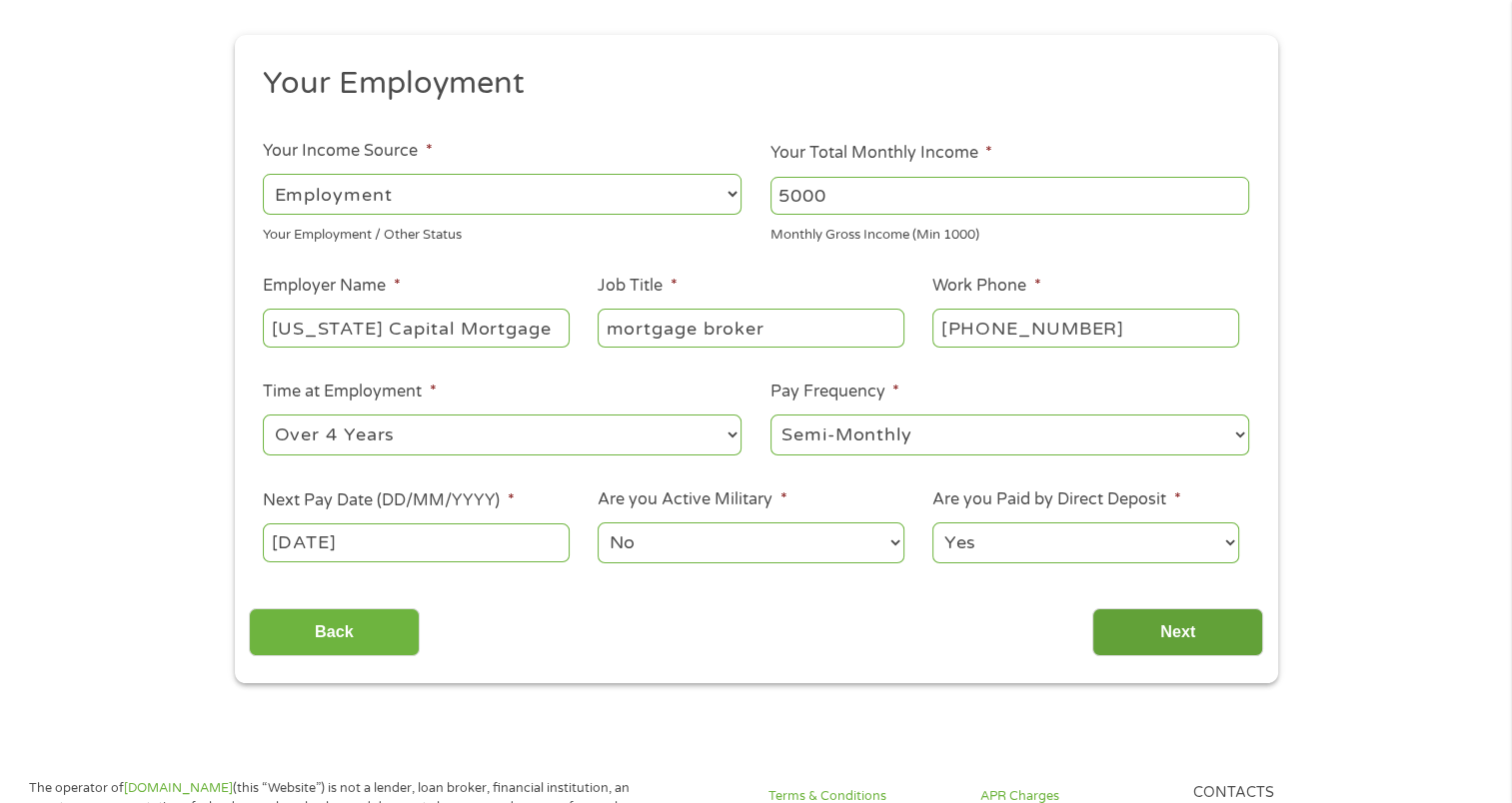 scroll, scrollTop: 8, scrollLeft: 8, axis: both 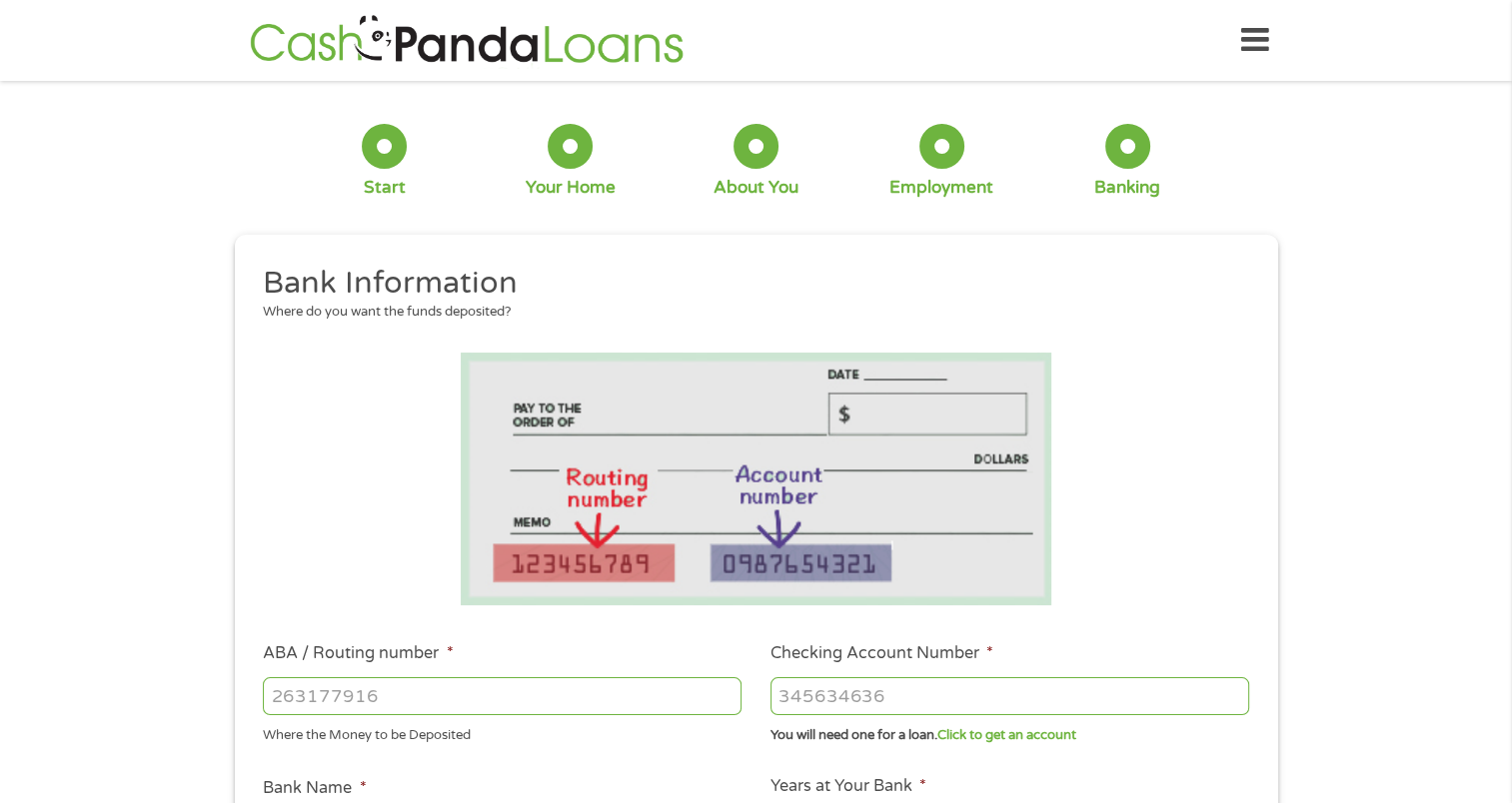 click on "ABA / Routing number *" at bounding box center [502, 696] 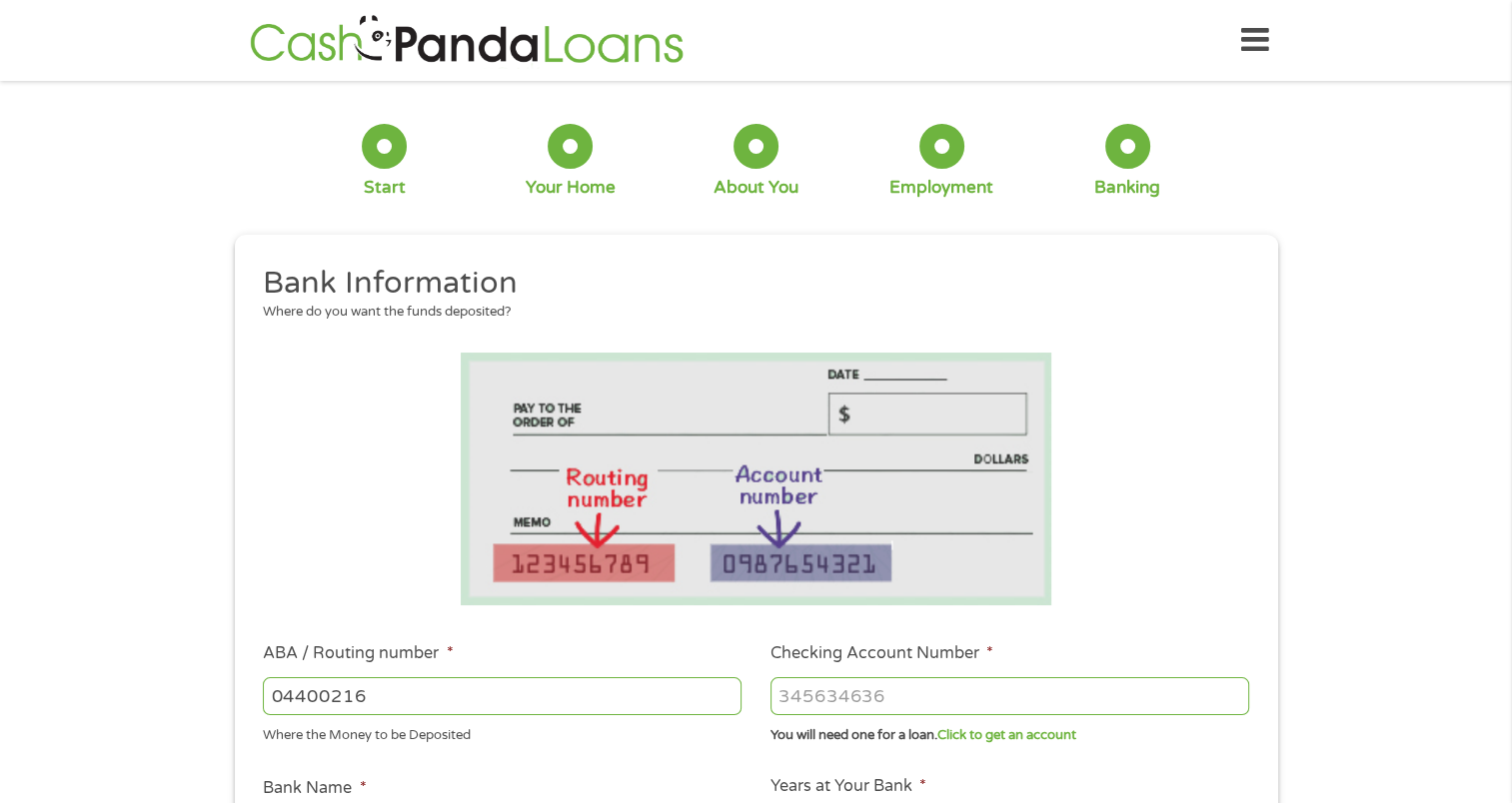type on "044002161" 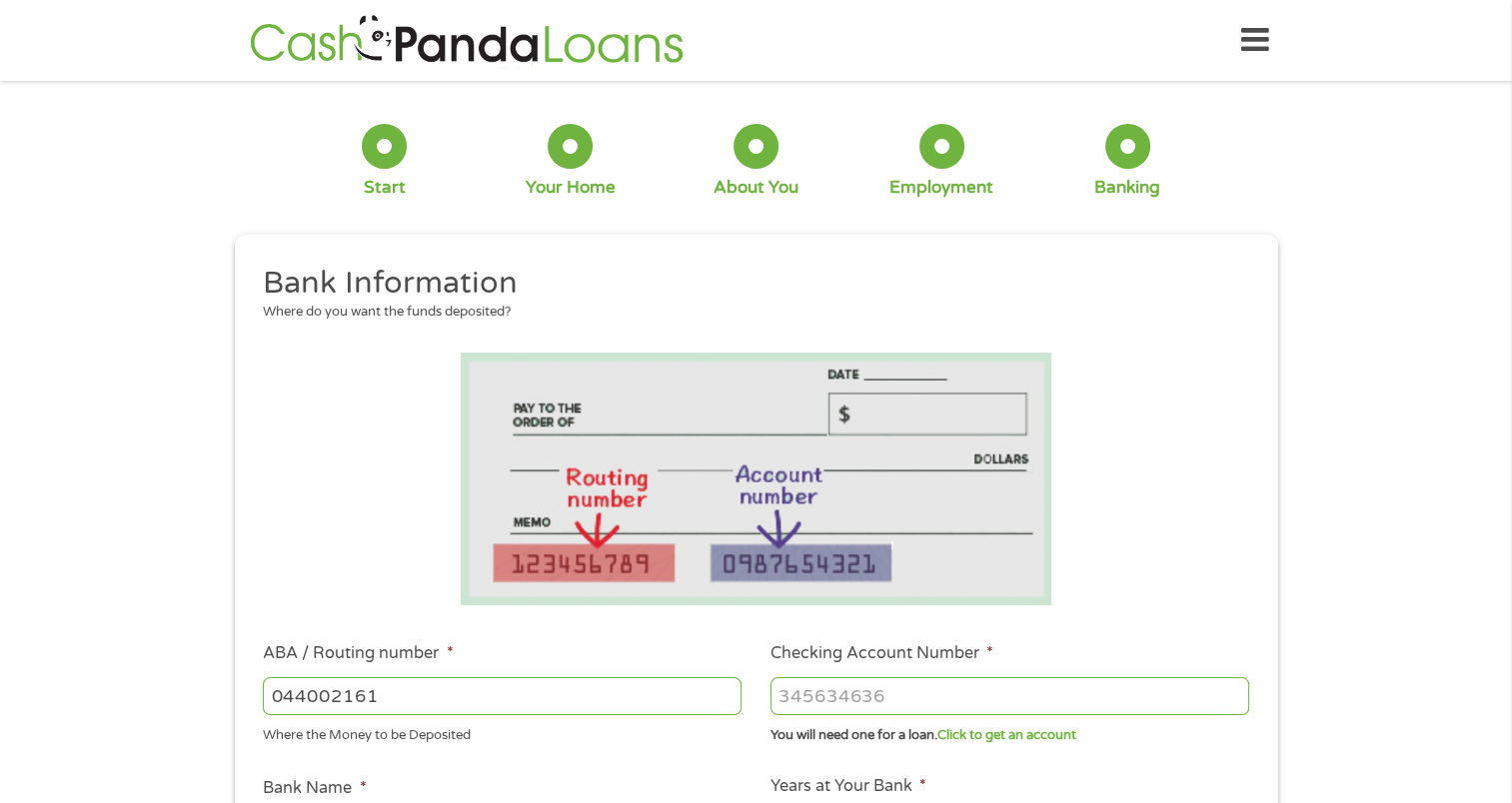 type on "FIFTH THIRD BANK" 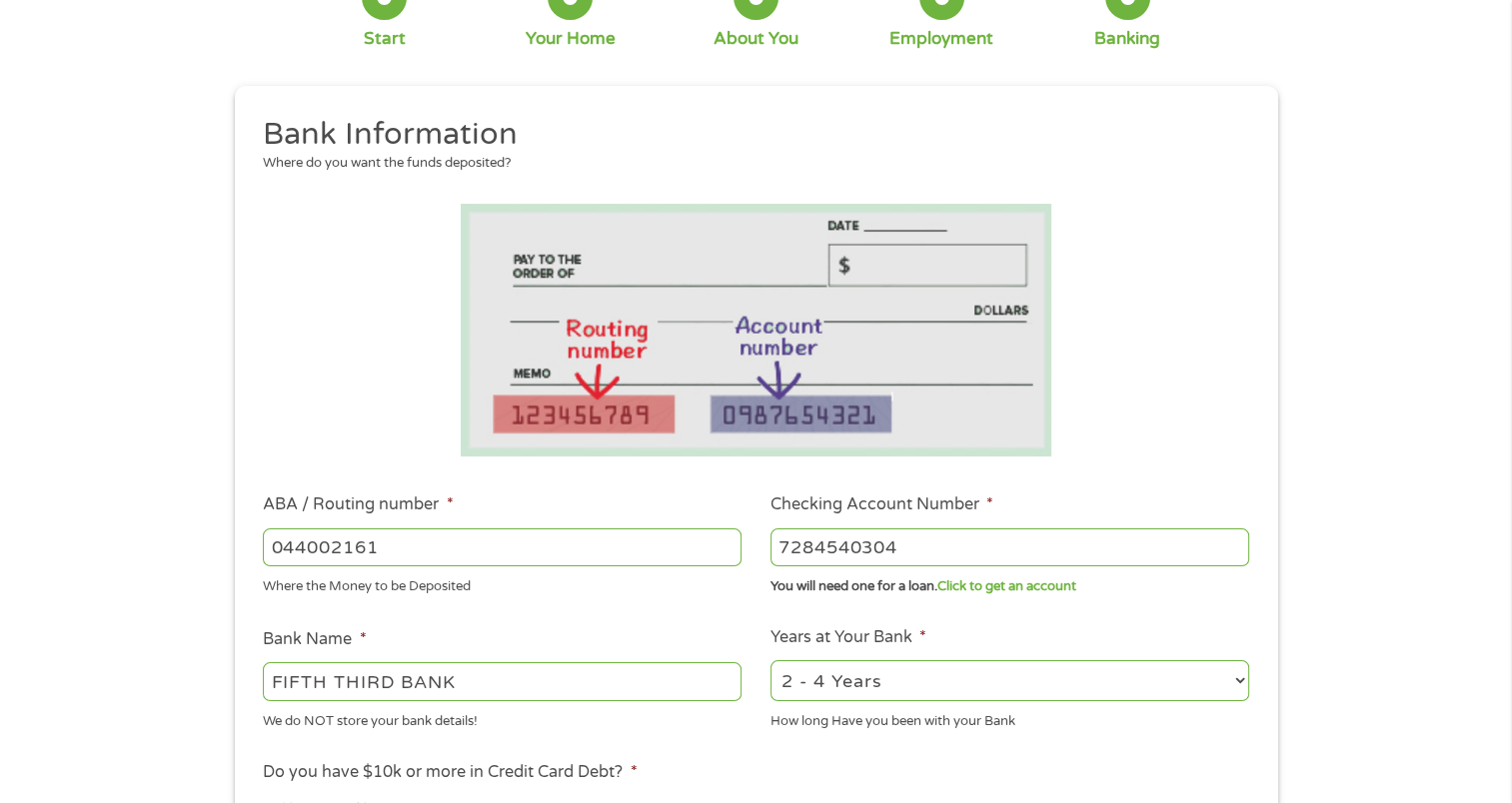 scroll, scrollTop: 300, scrollLeft: 0, axis: vertical 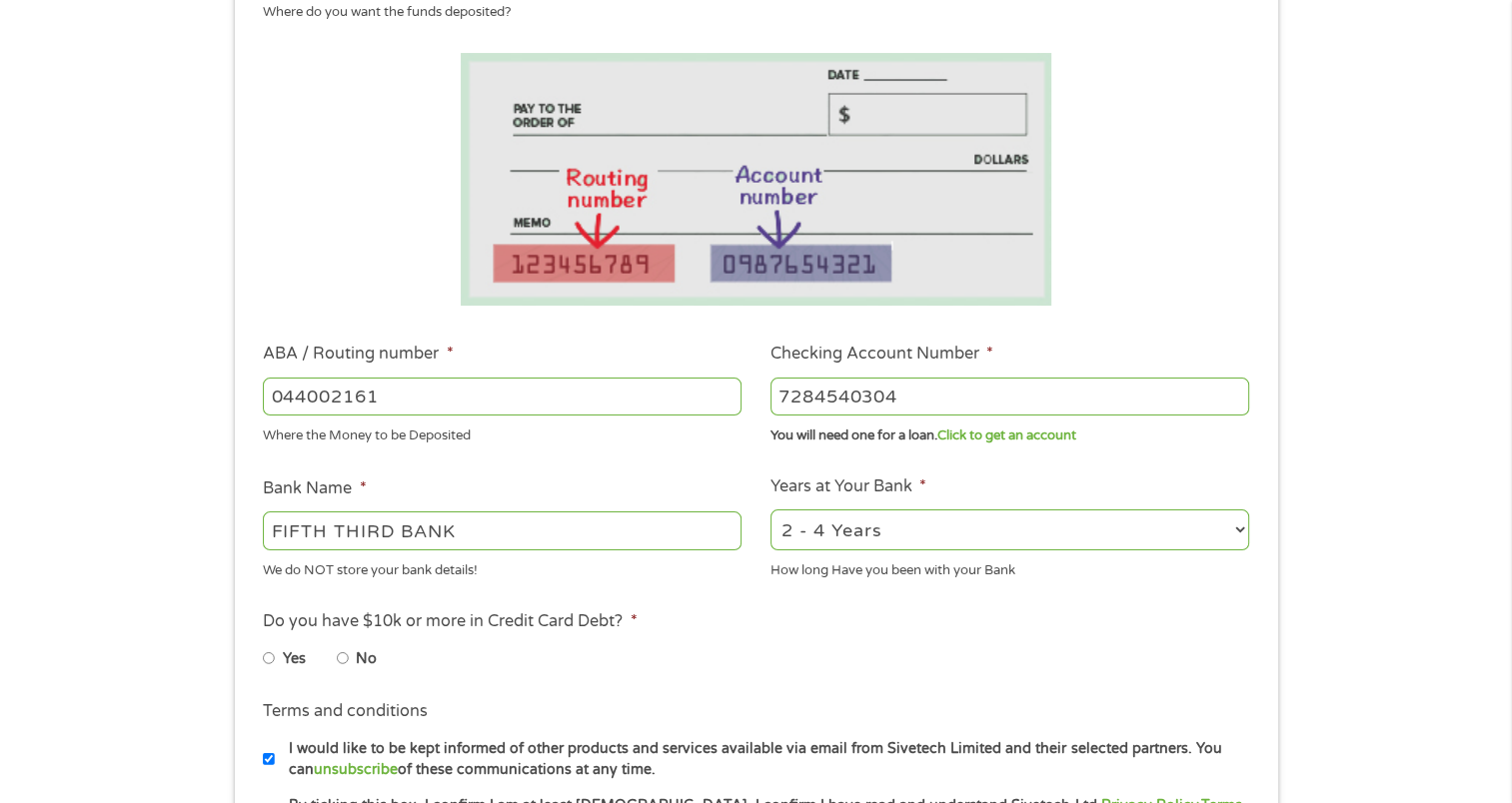 type on "7284540304" 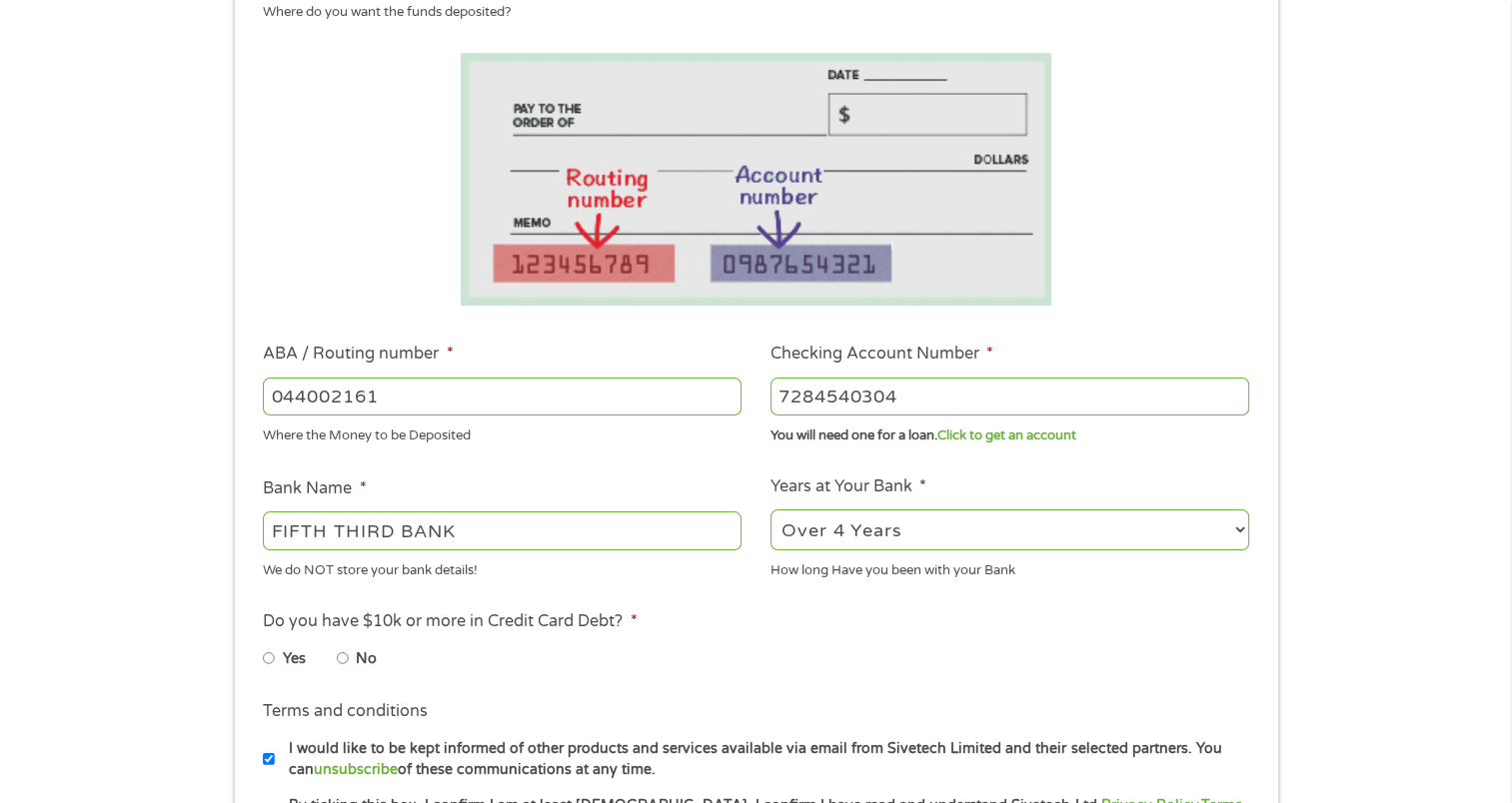 click on "2 - 4 Years 6 - 12 Months 1 - 2 Years Over 4 Years" at bounding box center [1009, 529] 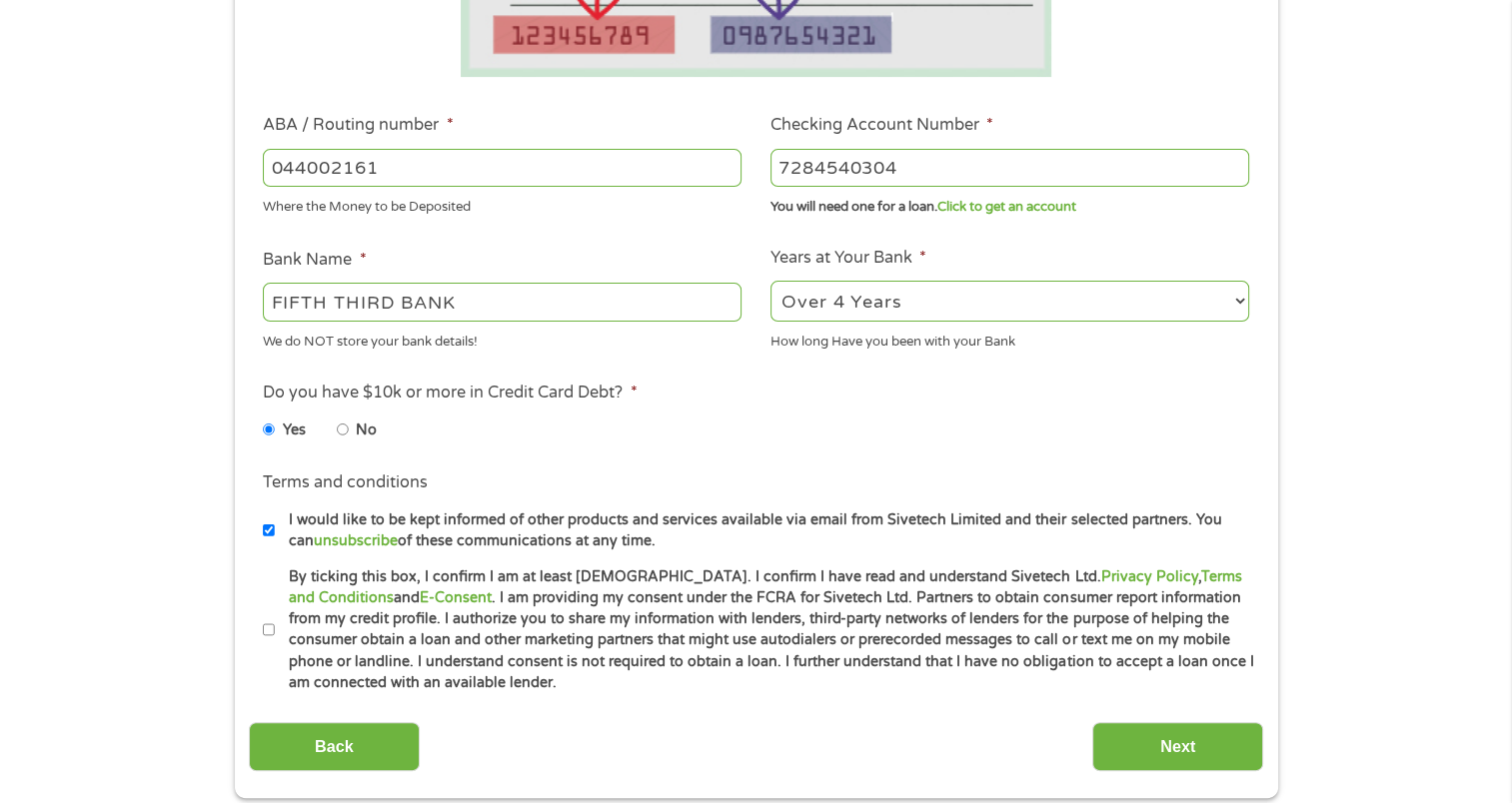 scroll, scrollTop: 599, scrollLeft: 0, axis: vertical 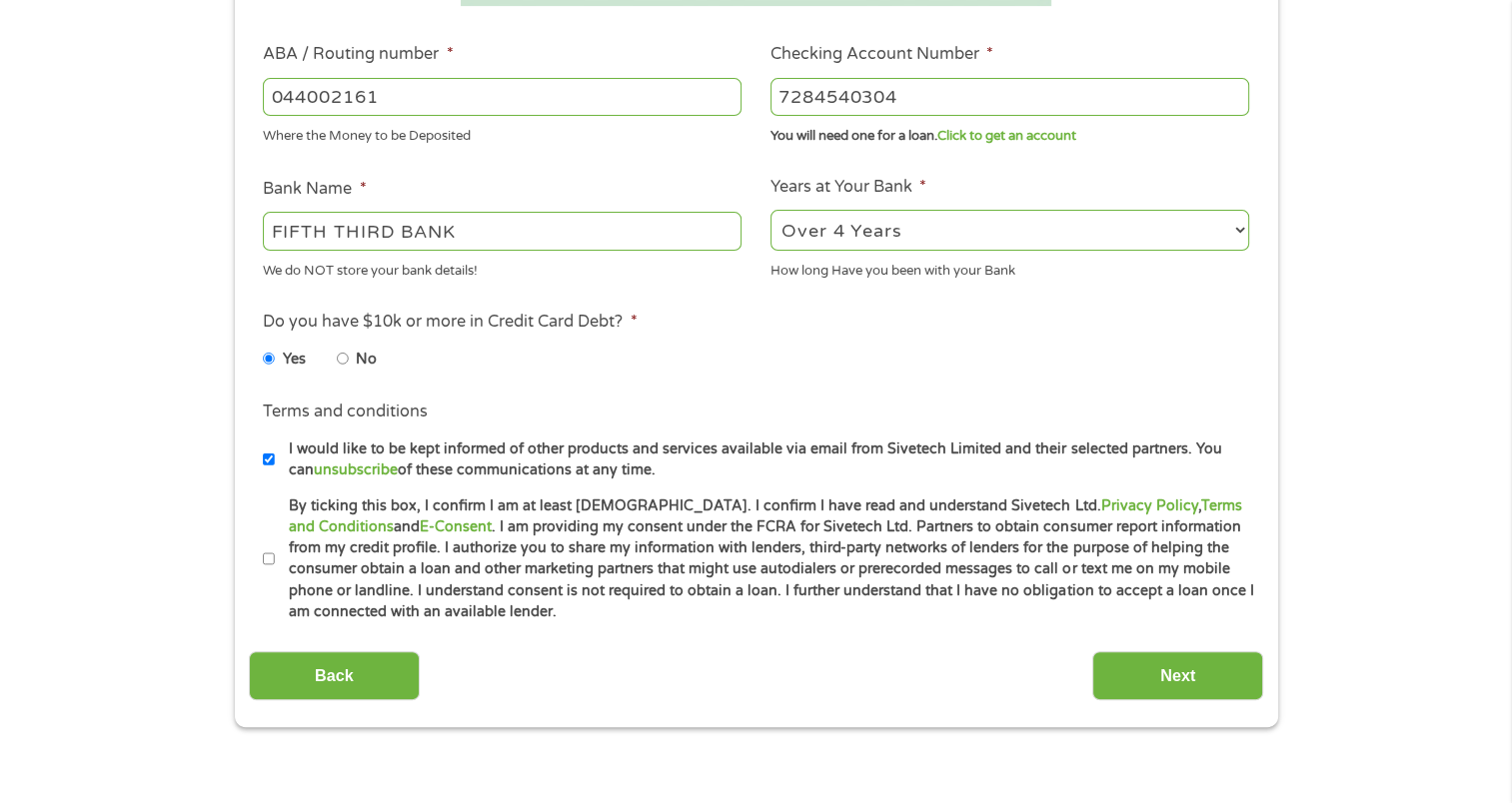 click on "By ticking this box, I confirm I am at least 18 years old. I confirm I have read and understand Sivetech Ltd.  Privacy Policy ,  Terms and Conditions  and  E-Consent . I am providing my consent under the FCRA for Sivetech Ltd. Partners to obtain consumer report information from my credit profile. I authorize you to share my information with lenders, third-party networks of lenders for the purpose of helping the consumer obtain a loan and other marketing partners that might use autodialers or prerecorded messages to call or text me on my mobile phone or landline. I understand consent is not required to obtain a loan. I further understand that I have no obligation to accept a loan once I am connected with an available lender." at bounding box center [269, 559] 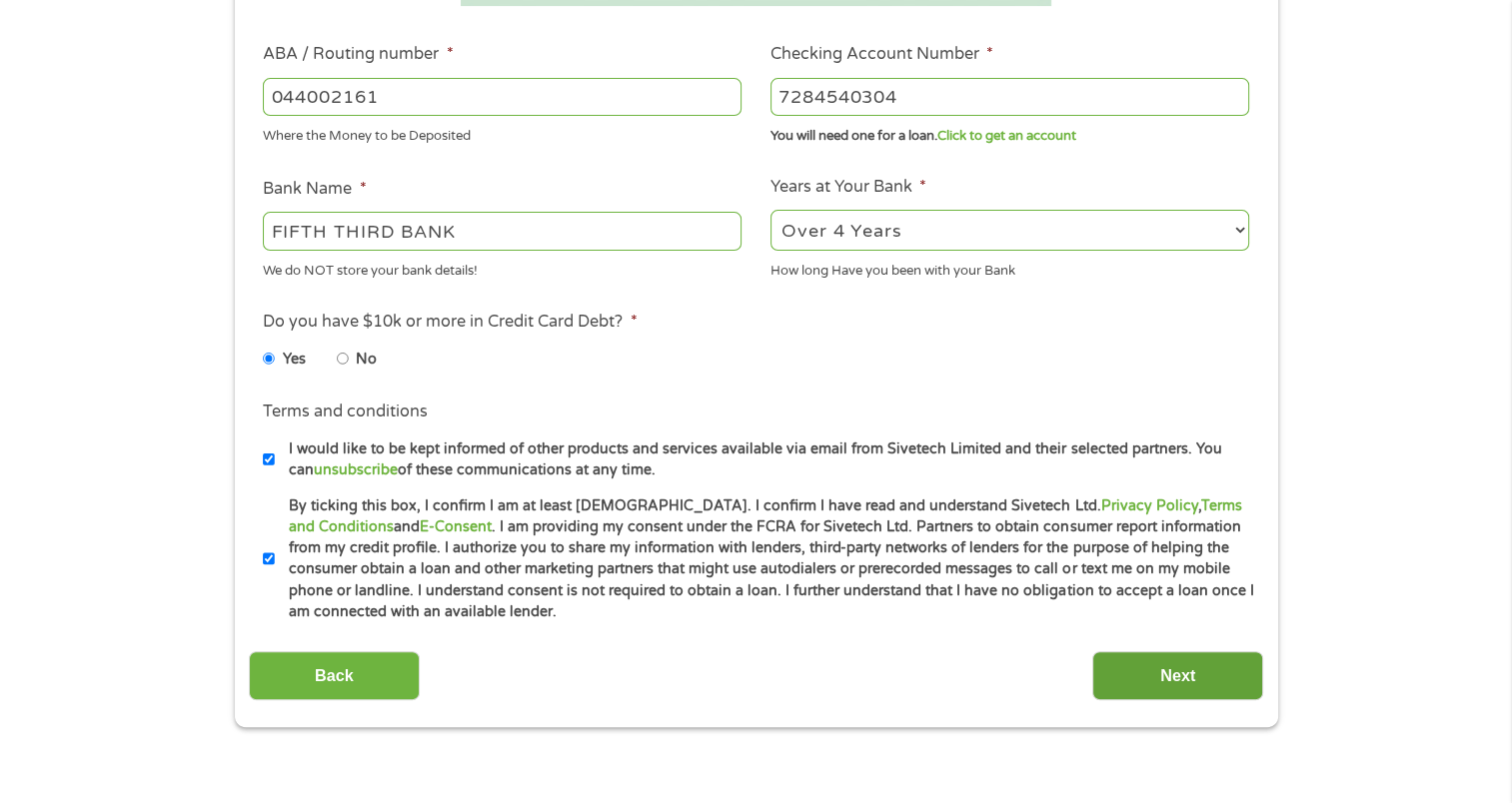 click on "Next" at bounding box center [1177, 675] 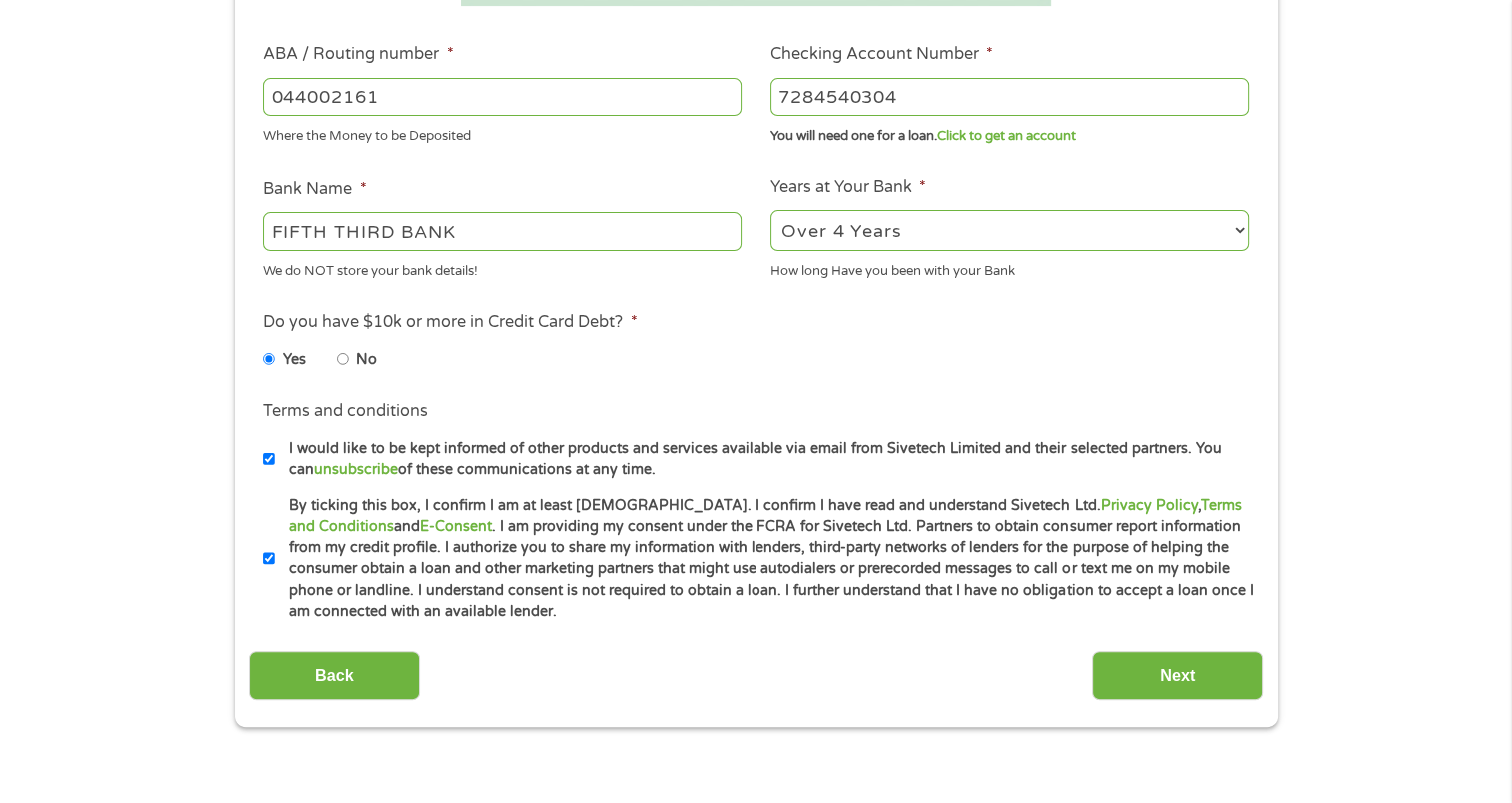 scroll, scrollTop: 8, scrollLeft: 8, axis: both 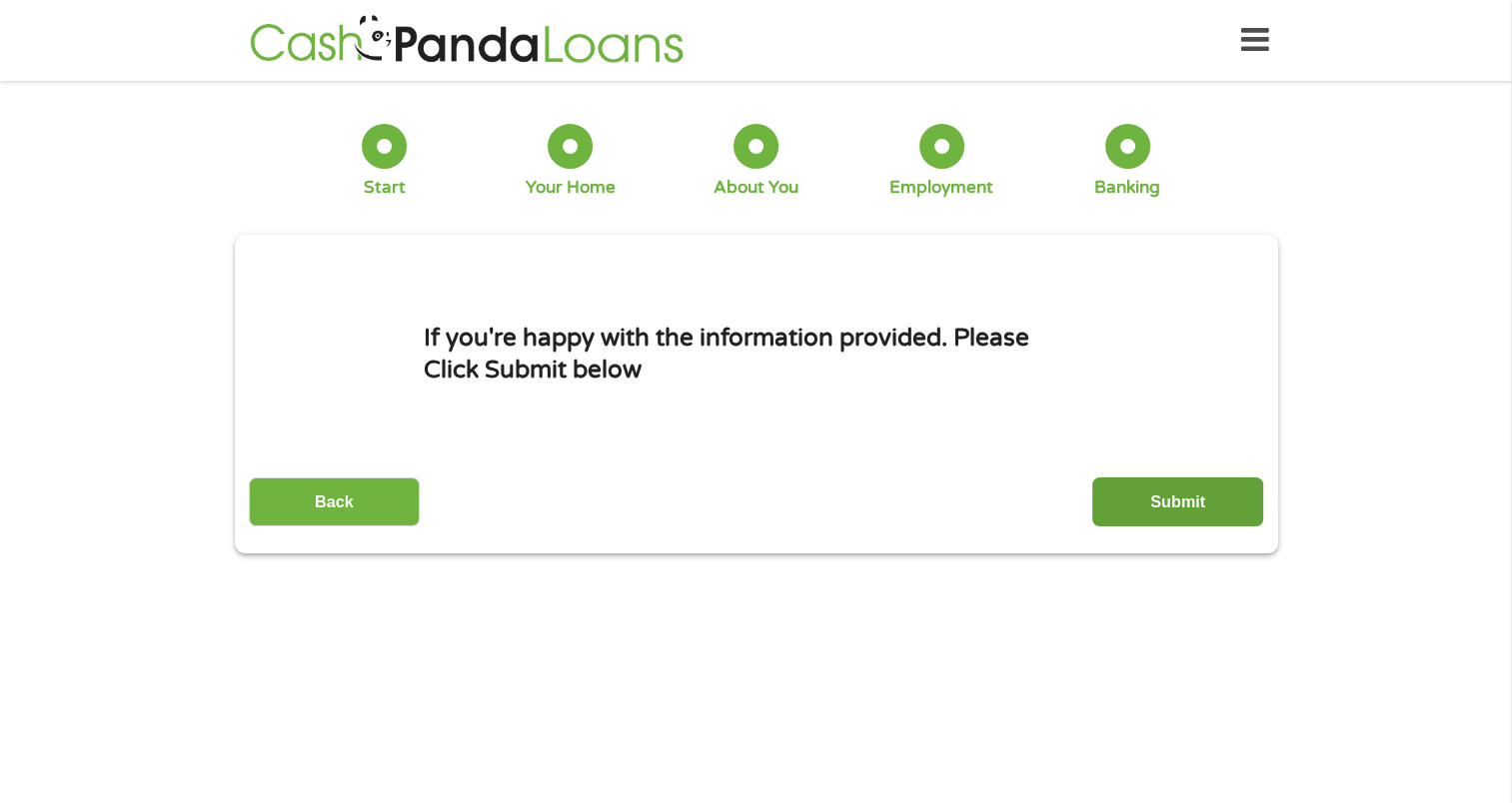 click on "Submit" at bounding box center (1177, 501) 